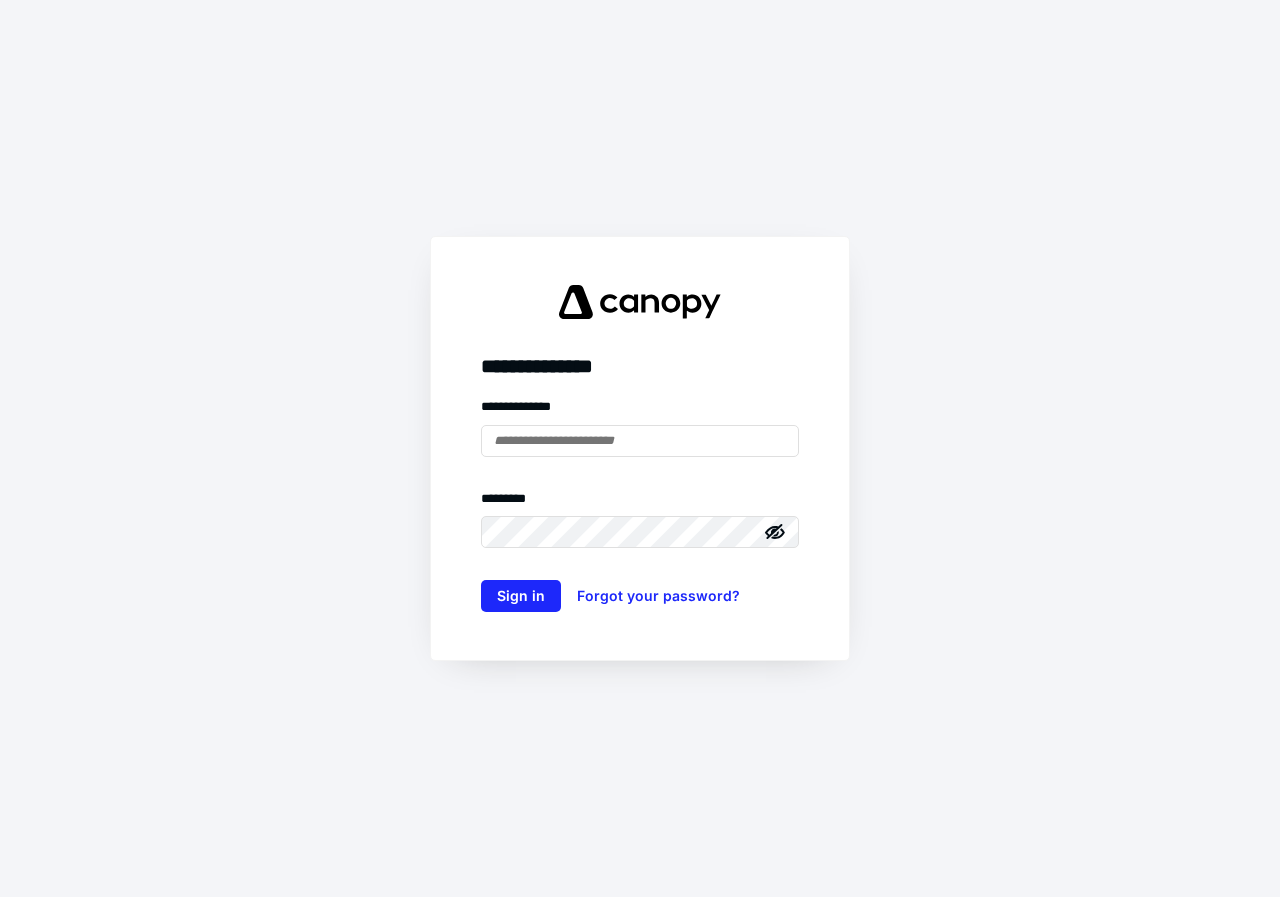 scroll, scrollTop: 0, scrollLeft: 0, axis: both 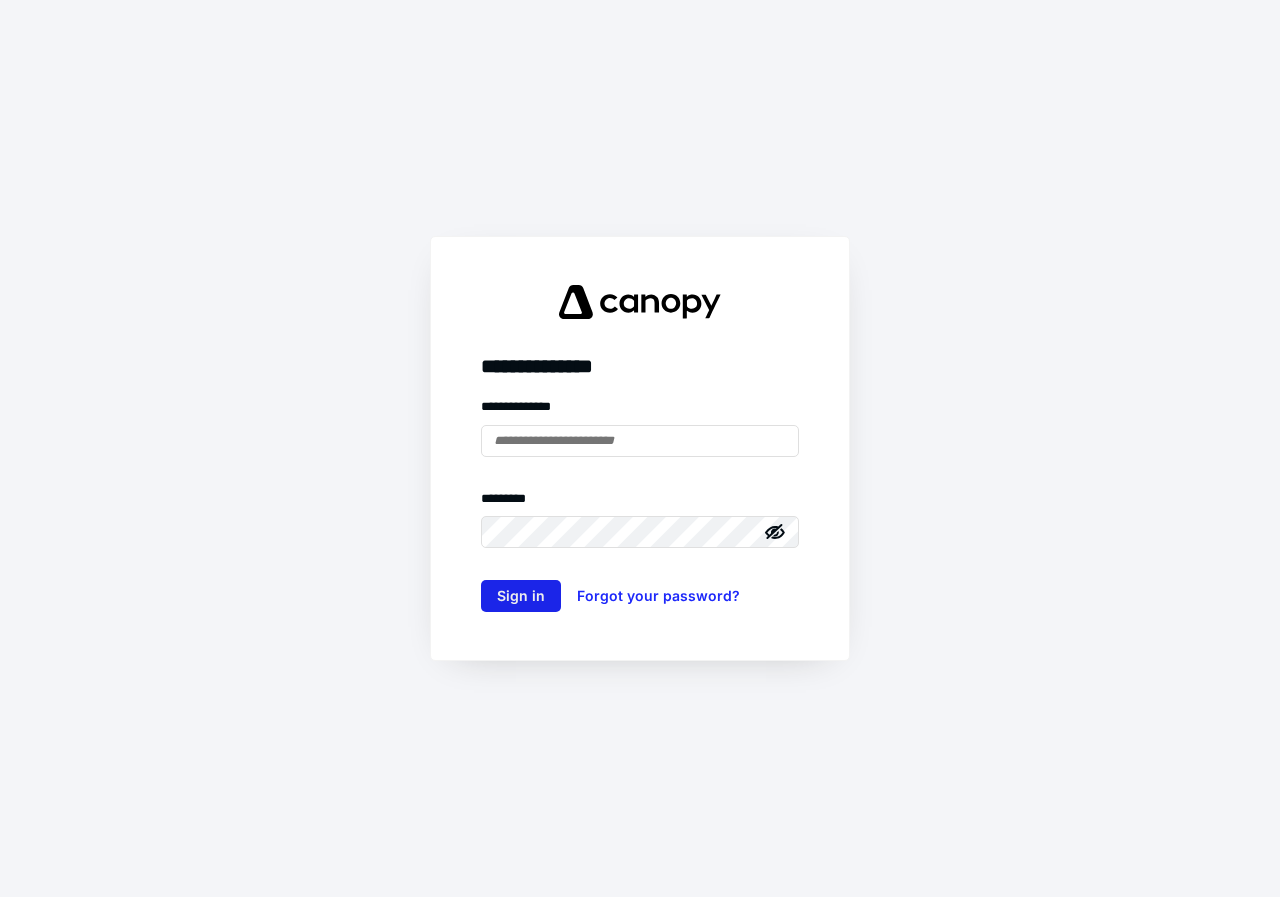 type on "**********" 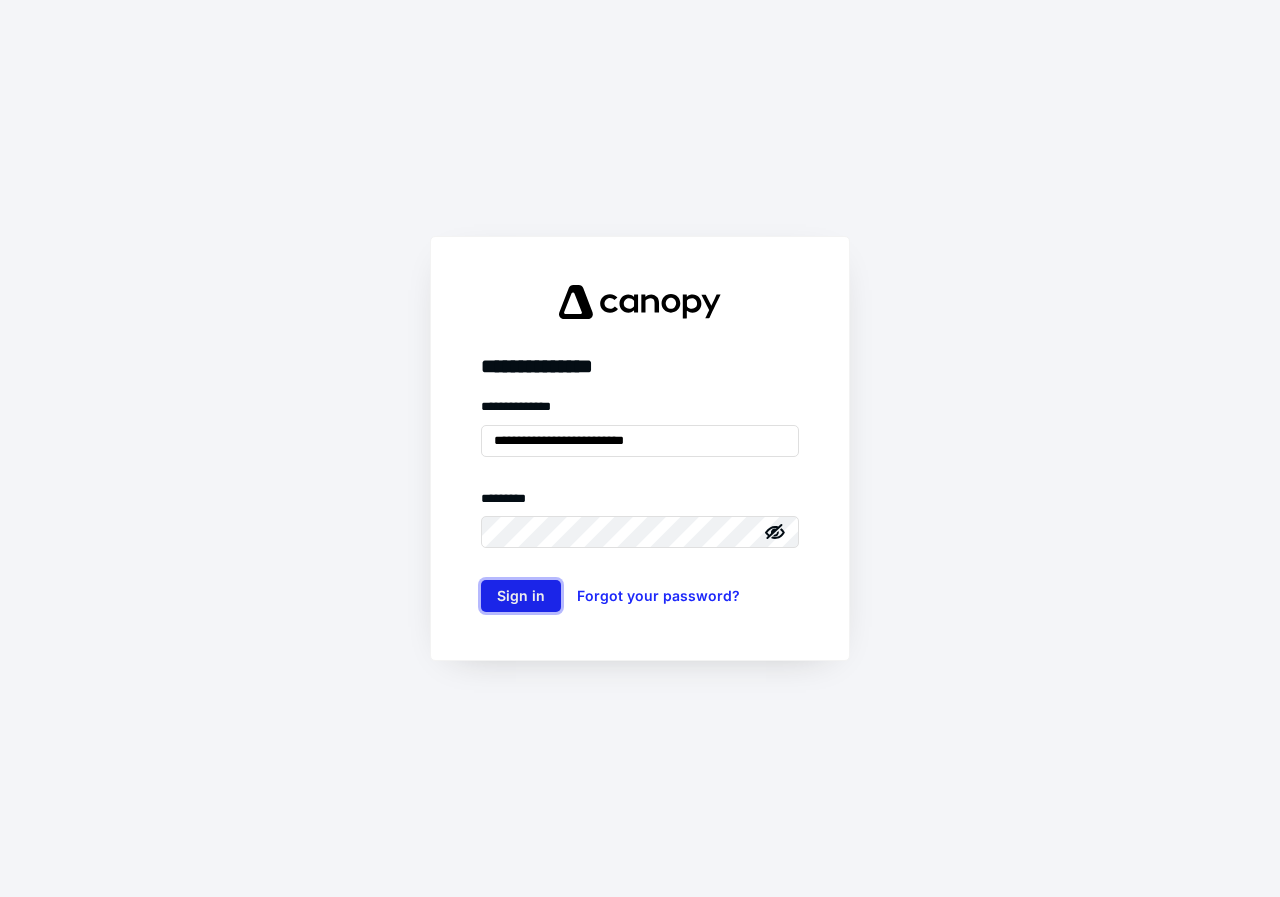 click on "Sign in" at bounding box center (521, 596) 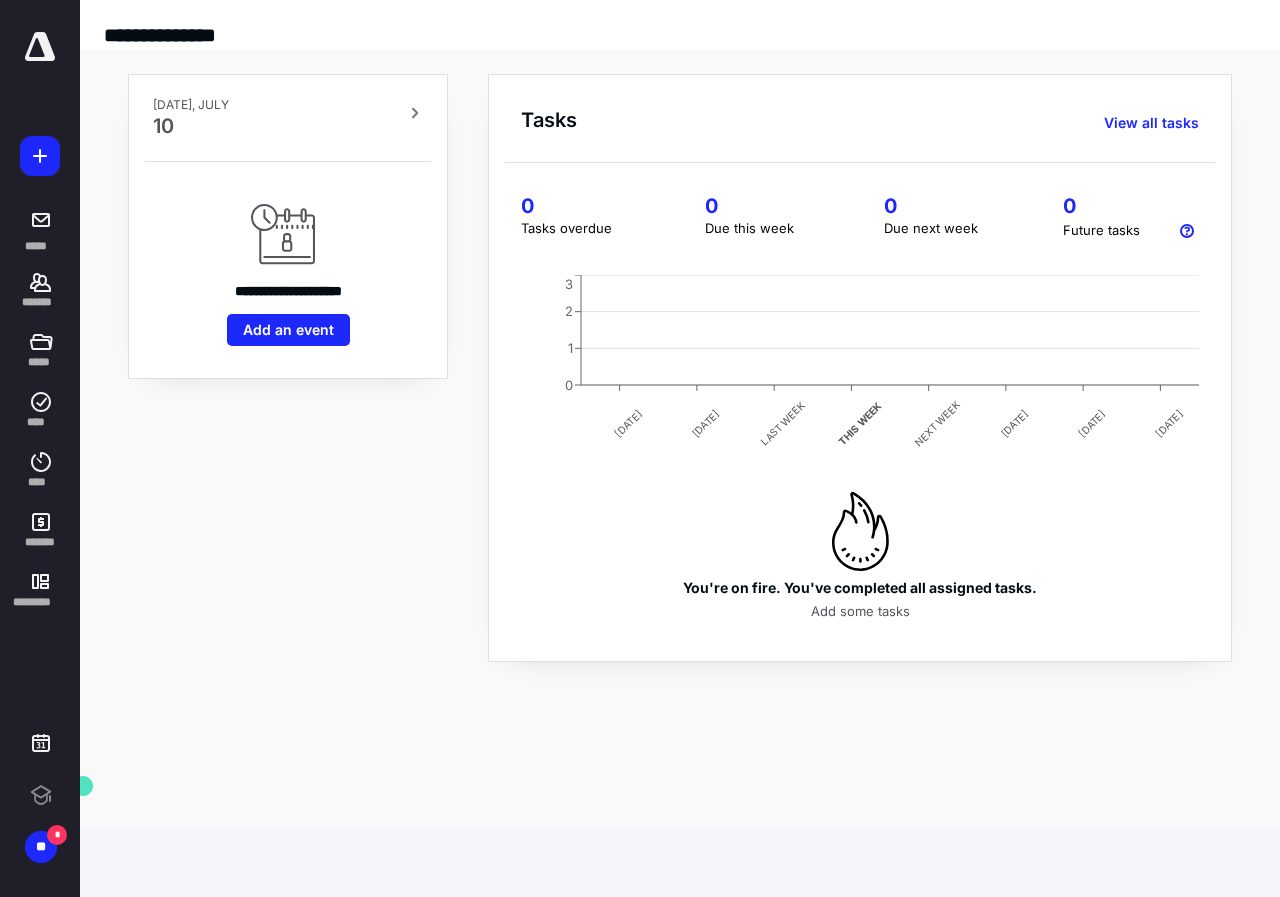 scroll, scrollTop: 0, scrollLeft: 0, axis: both 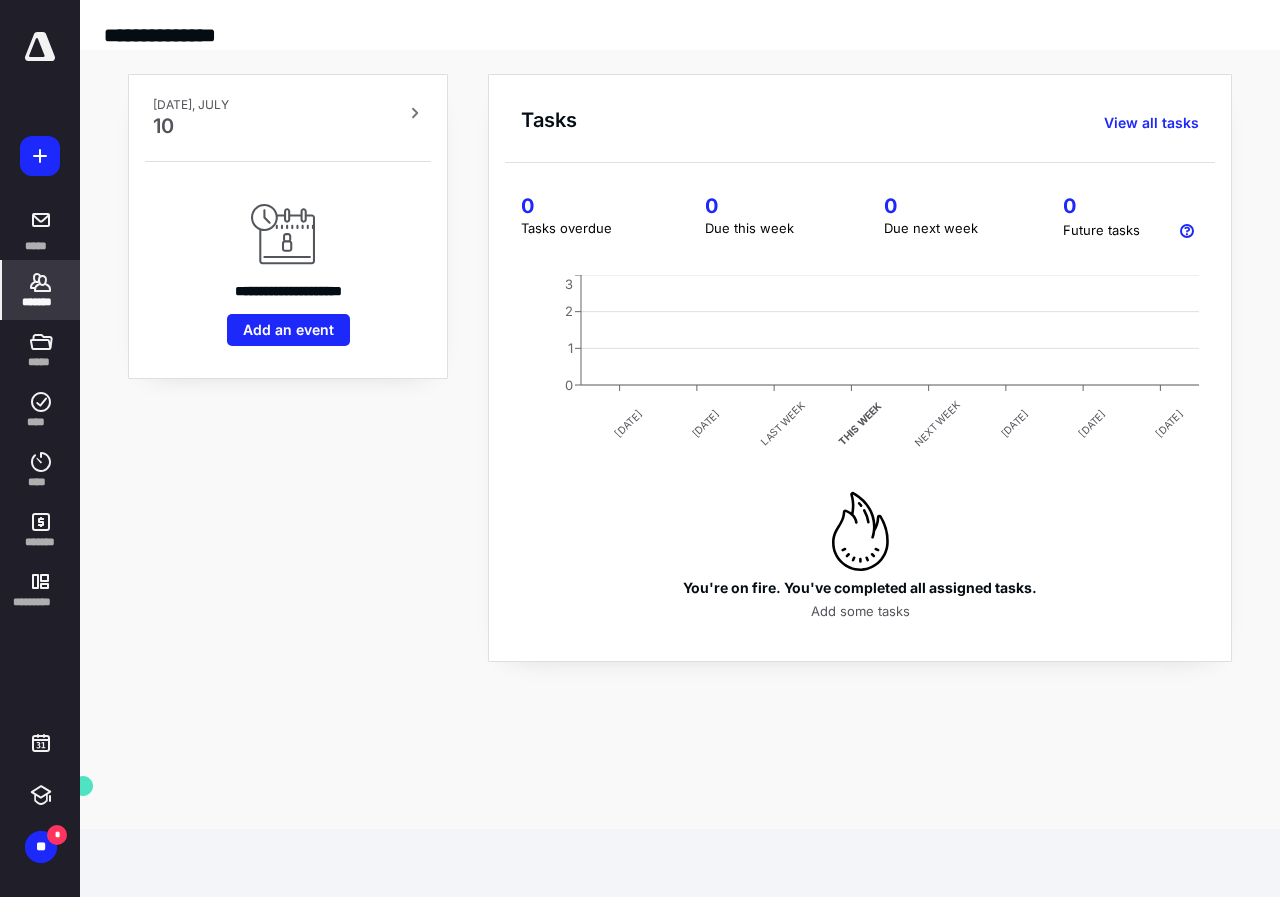 click 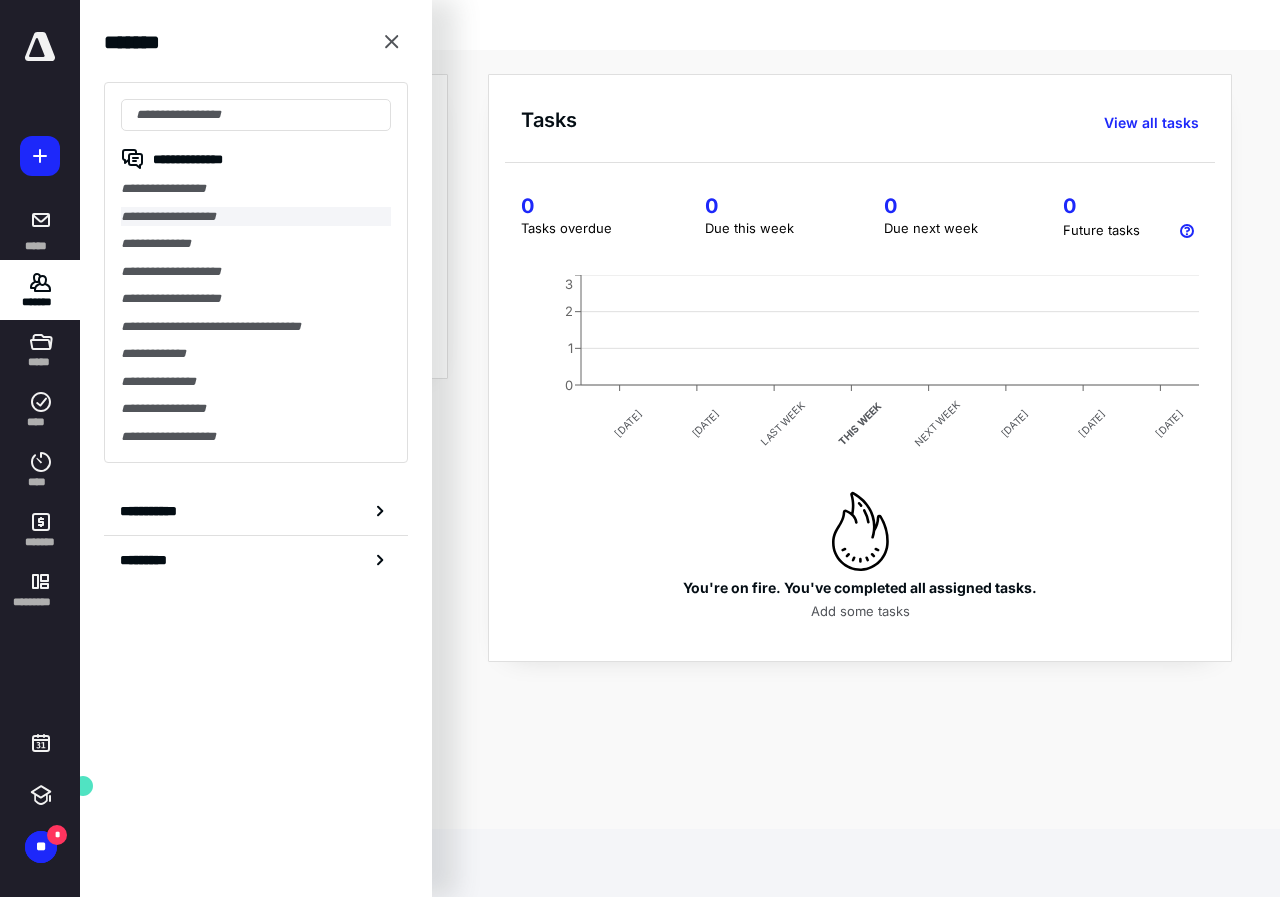 click on "**********" at bounding box center (256, 217) 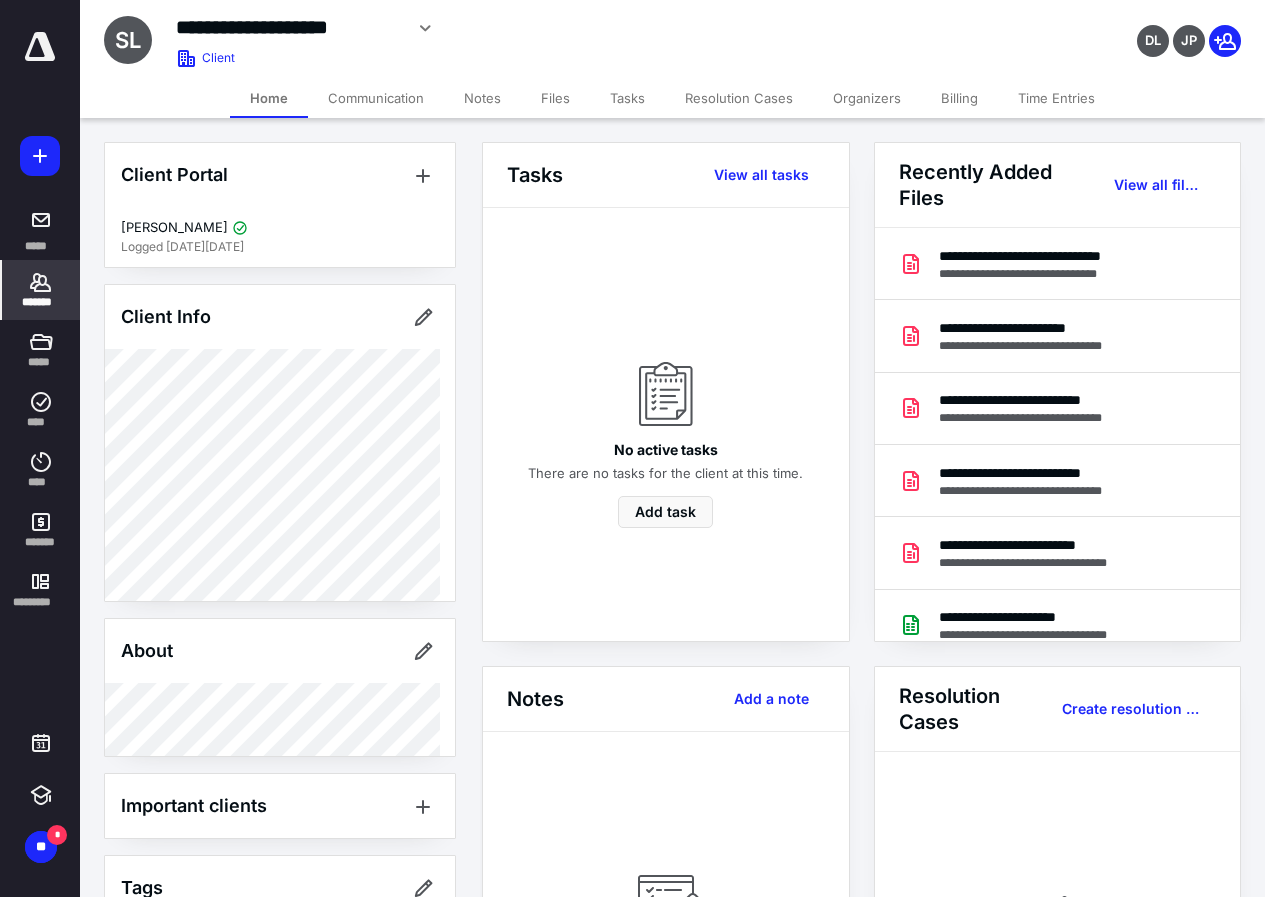 click on "Files" at bounding box center (555, 98) 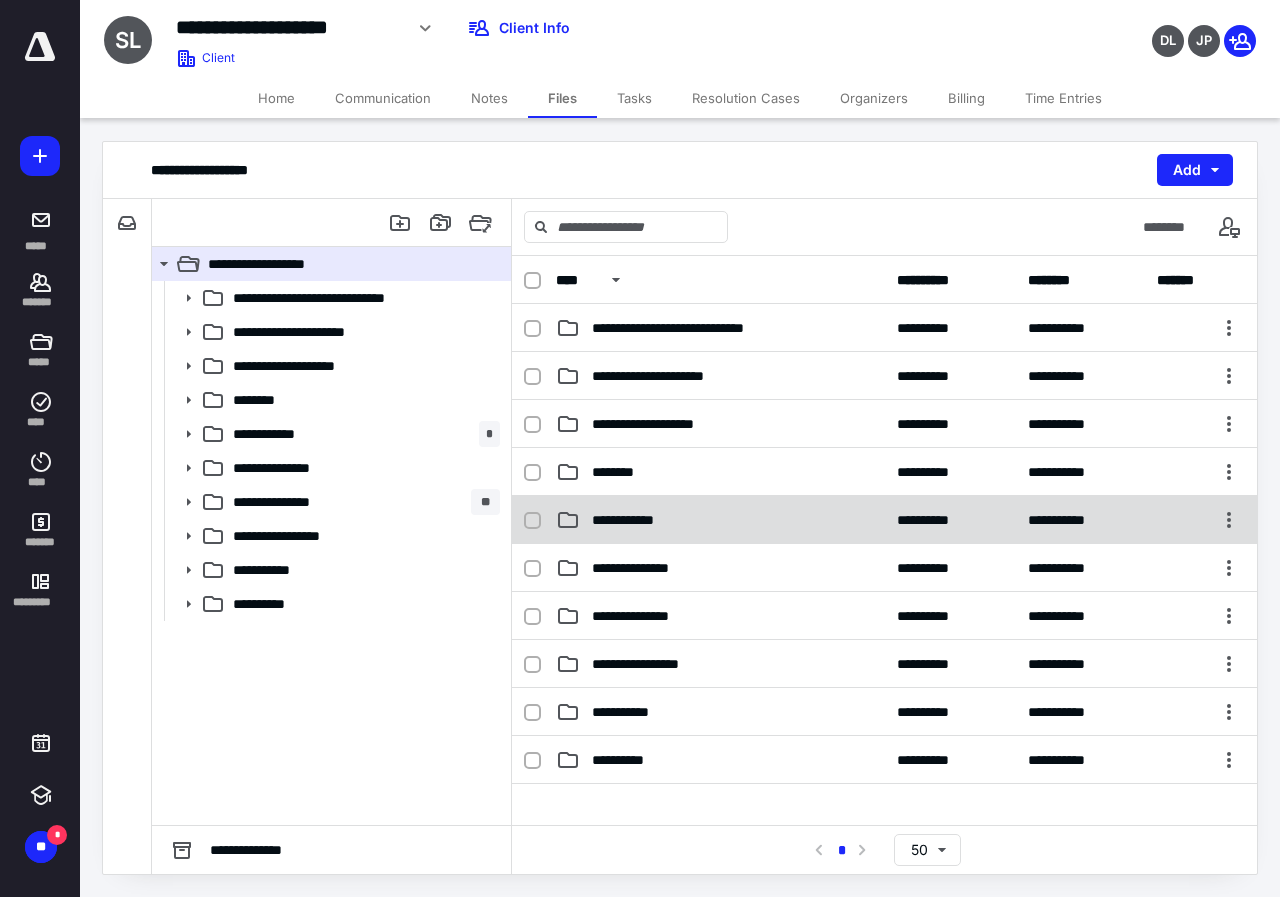 click on "**********" at bounding box center [720, 520] 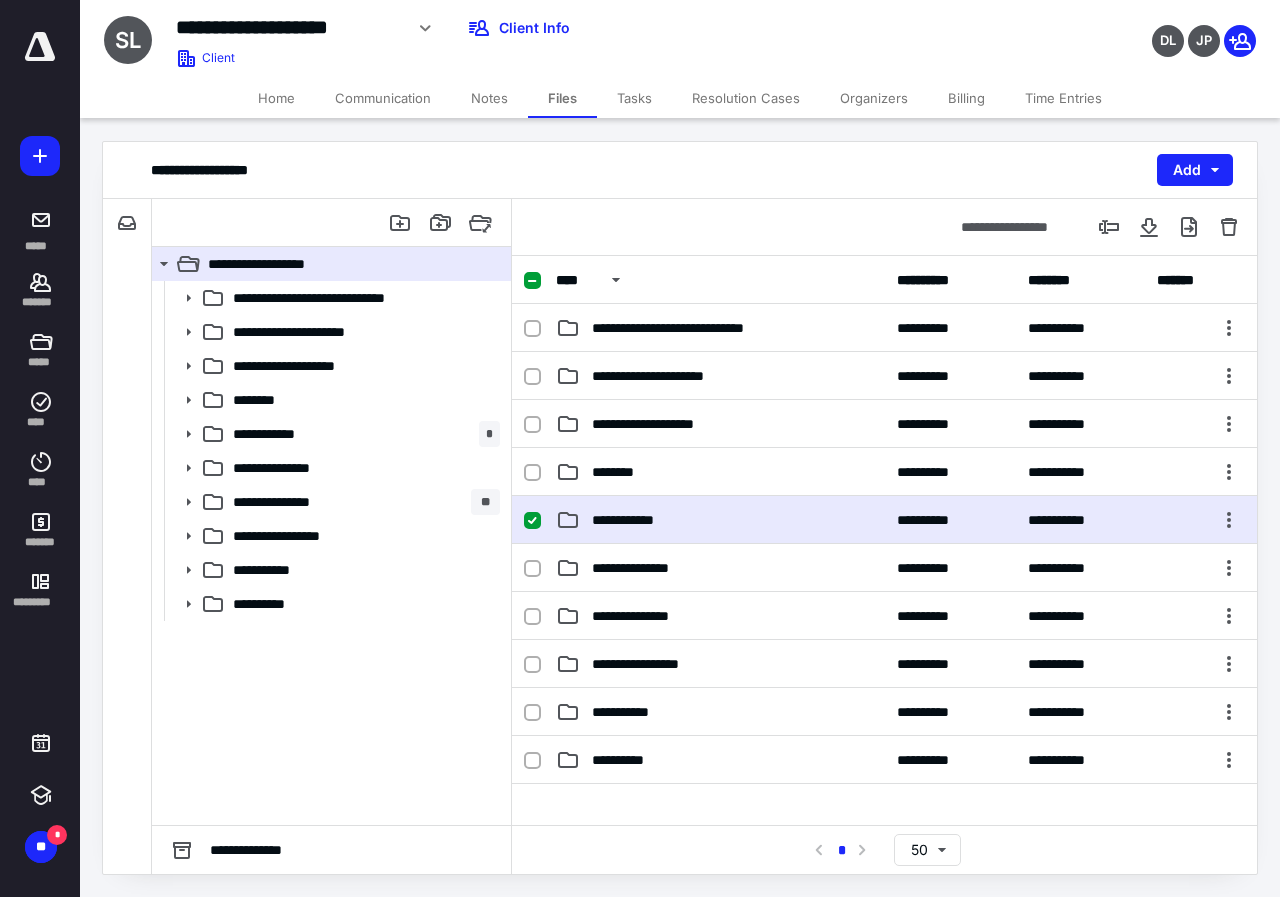 click on "**********" at bounding box center [720, 520] 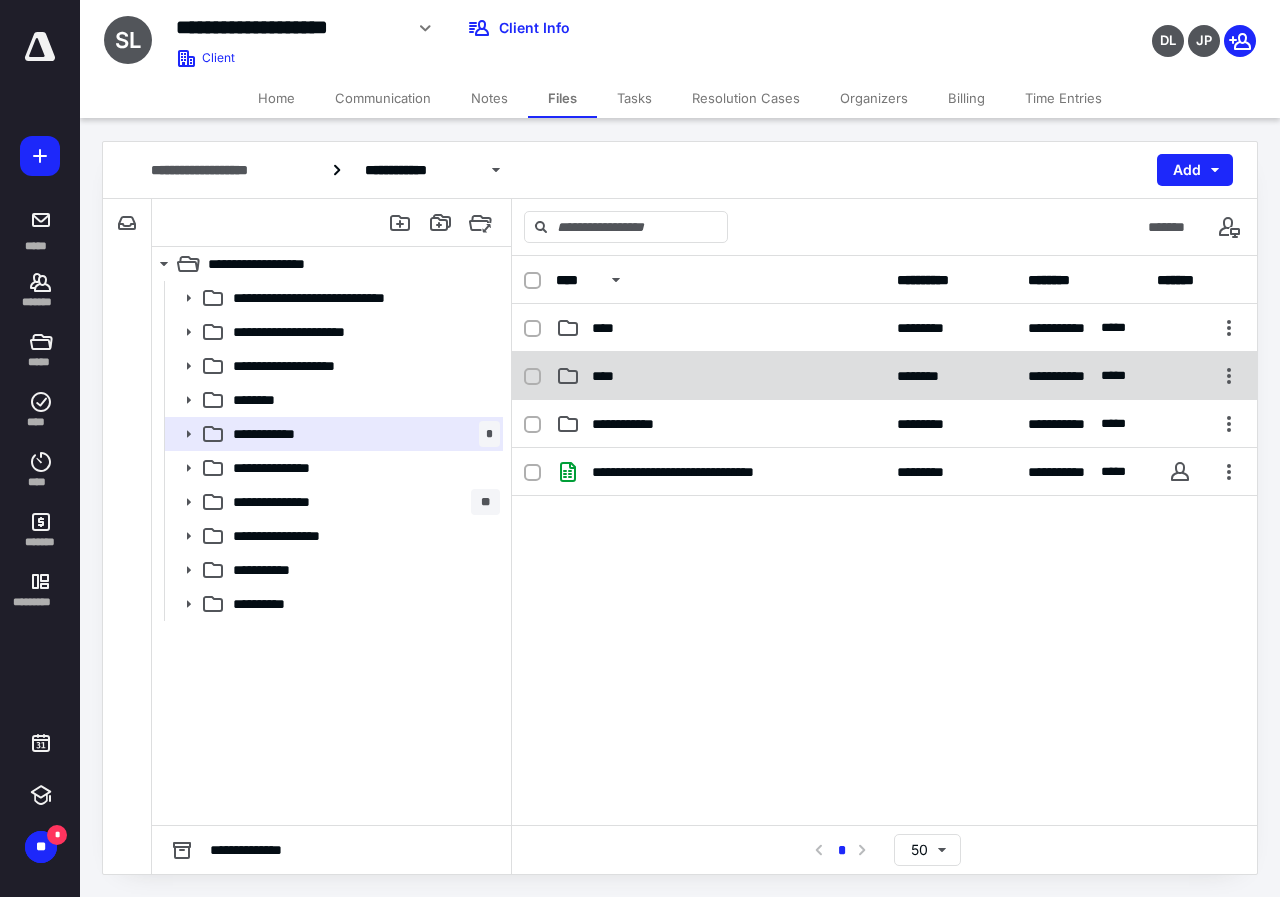 click on "****" at bounding box center (609, 376) 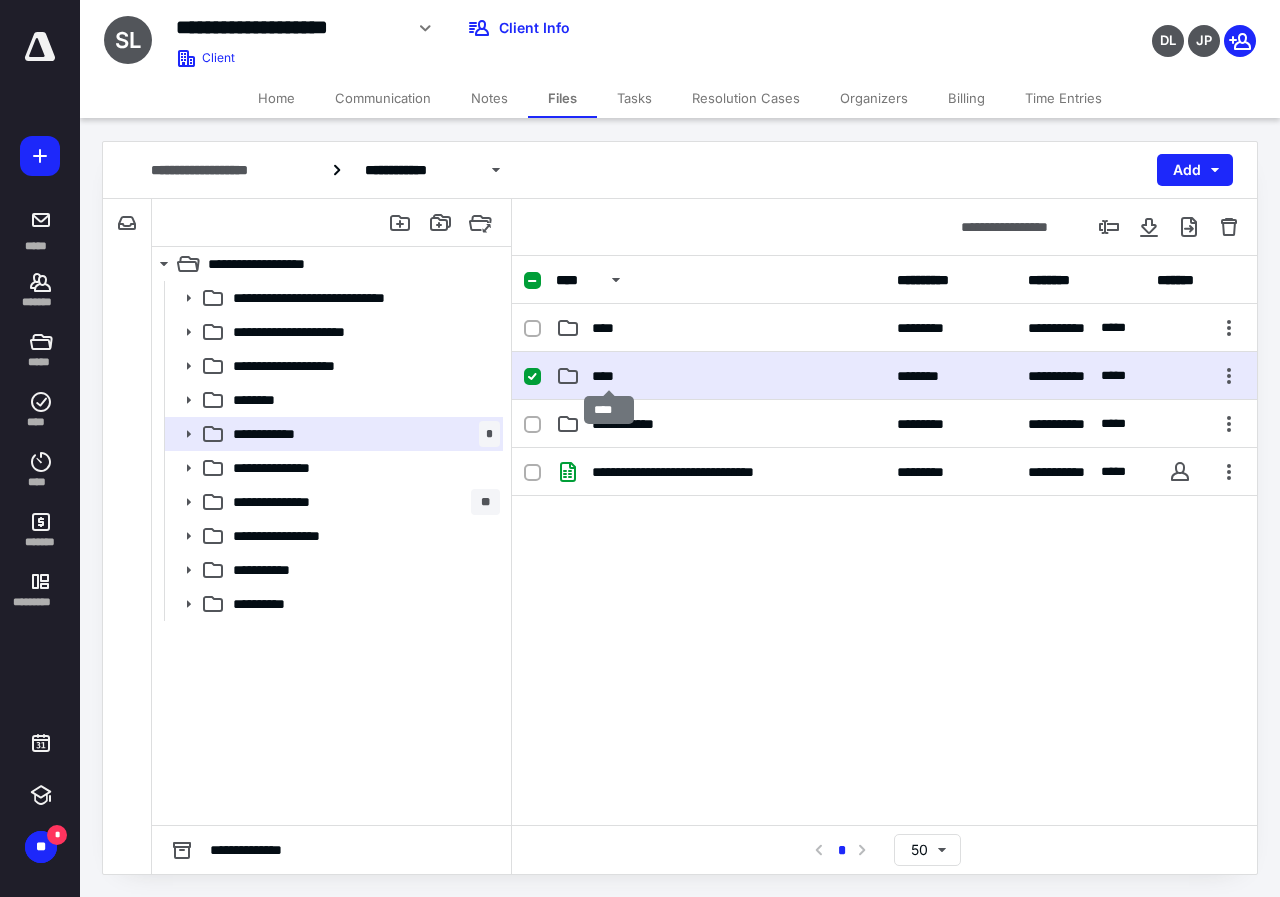 click on "****" at bounding box center [609, 376] 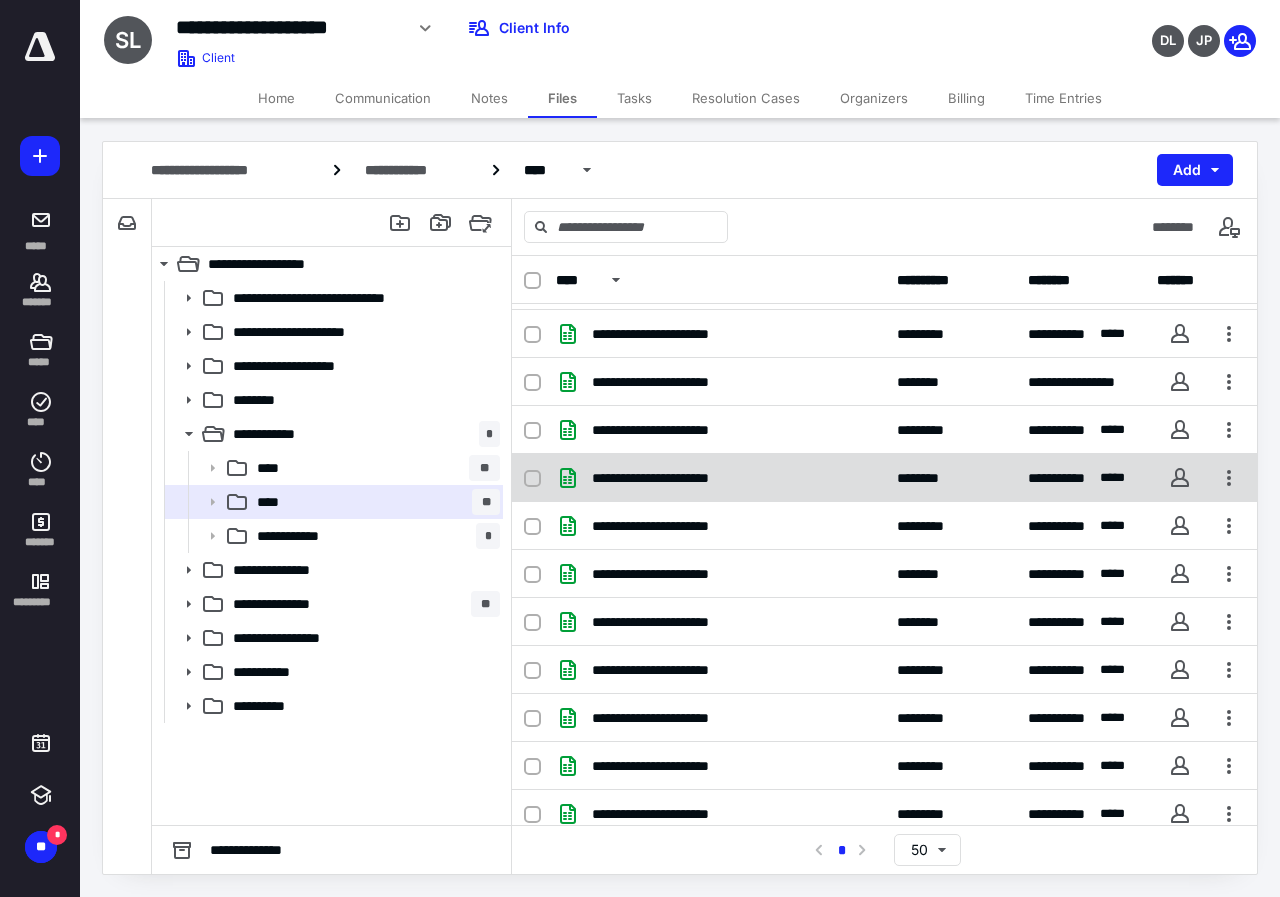 scroll, scrollTop: 295, scrollLeft: 0, axis: vertical 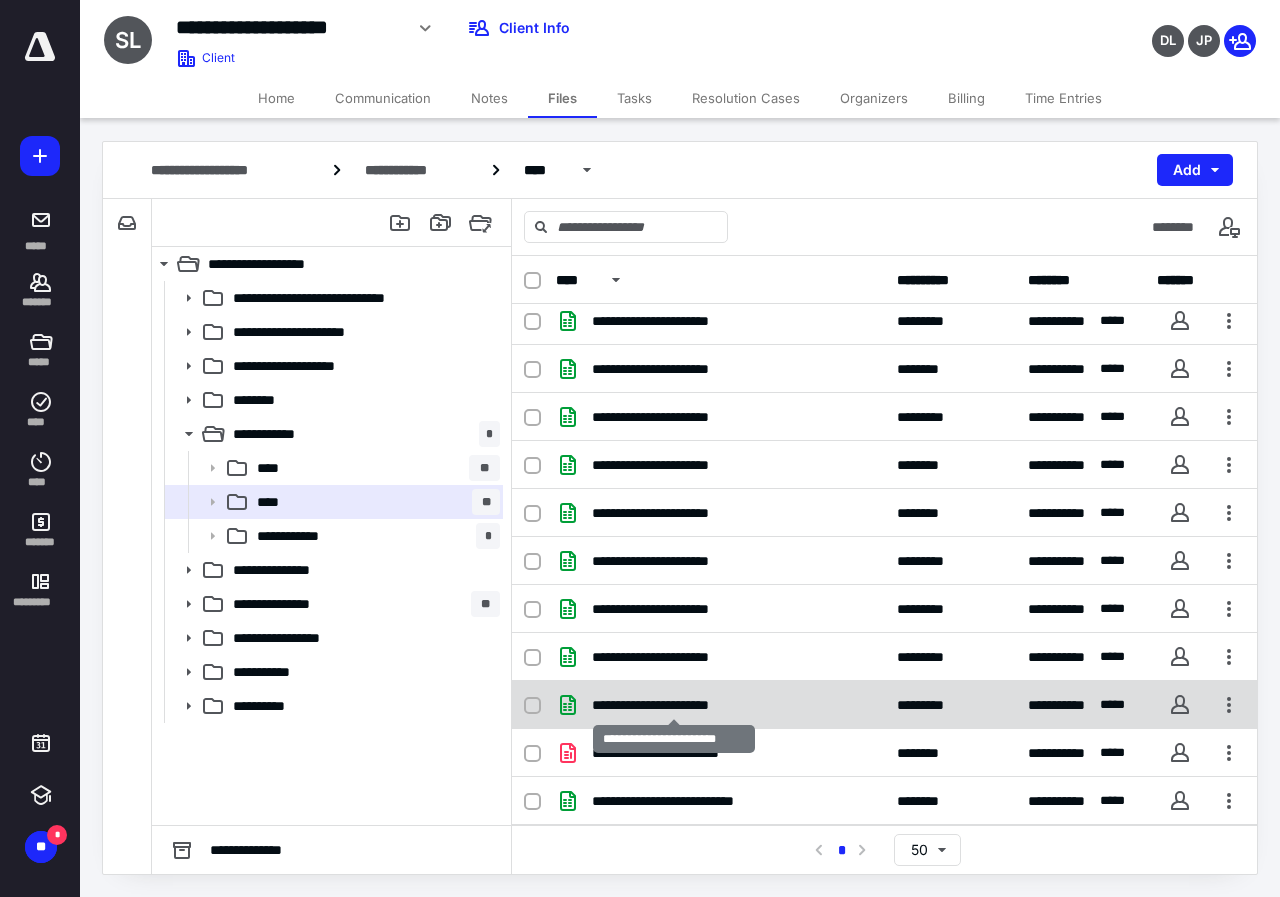 click on "**********" at bounding box center (674, 705) 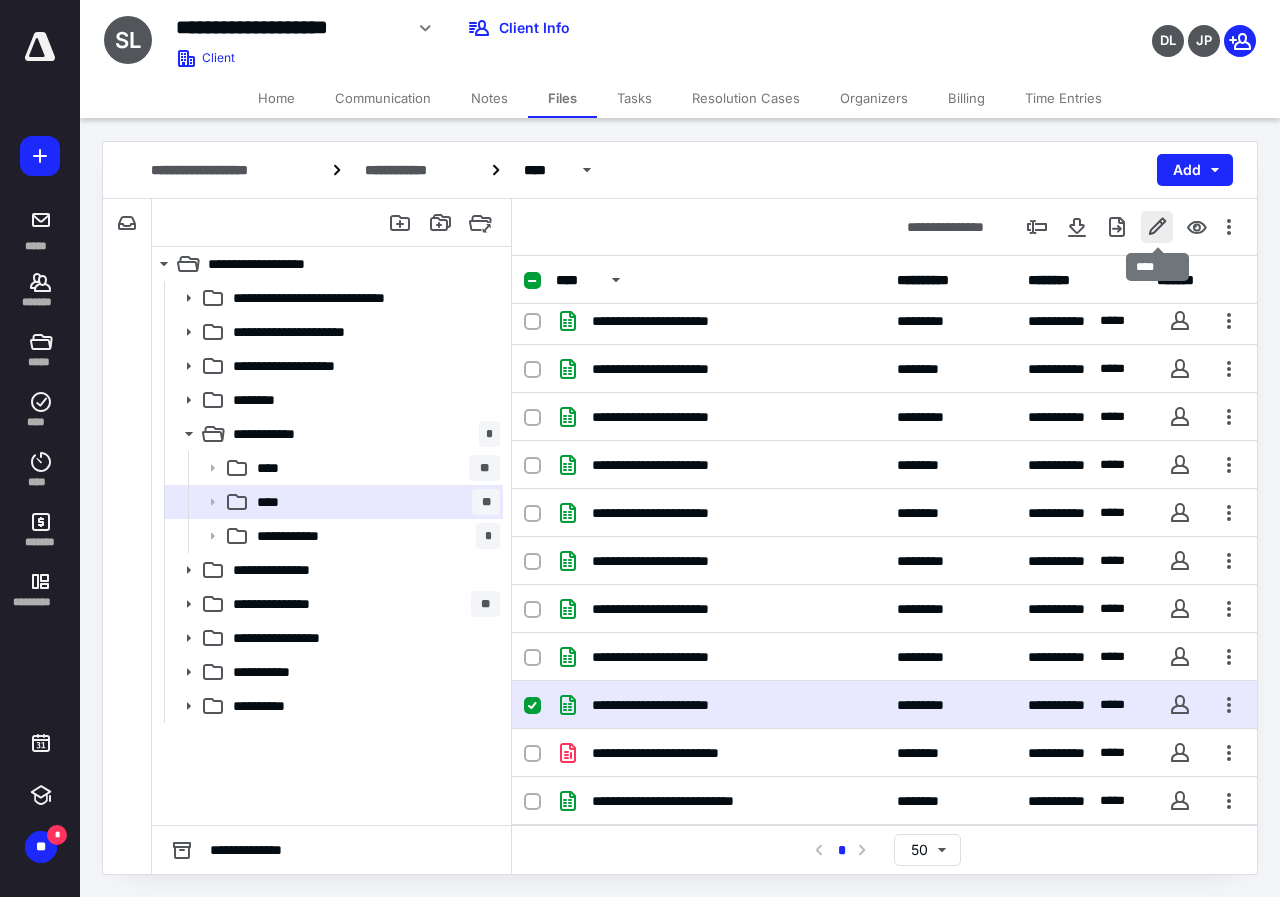click at bounding box center [1157, 227] 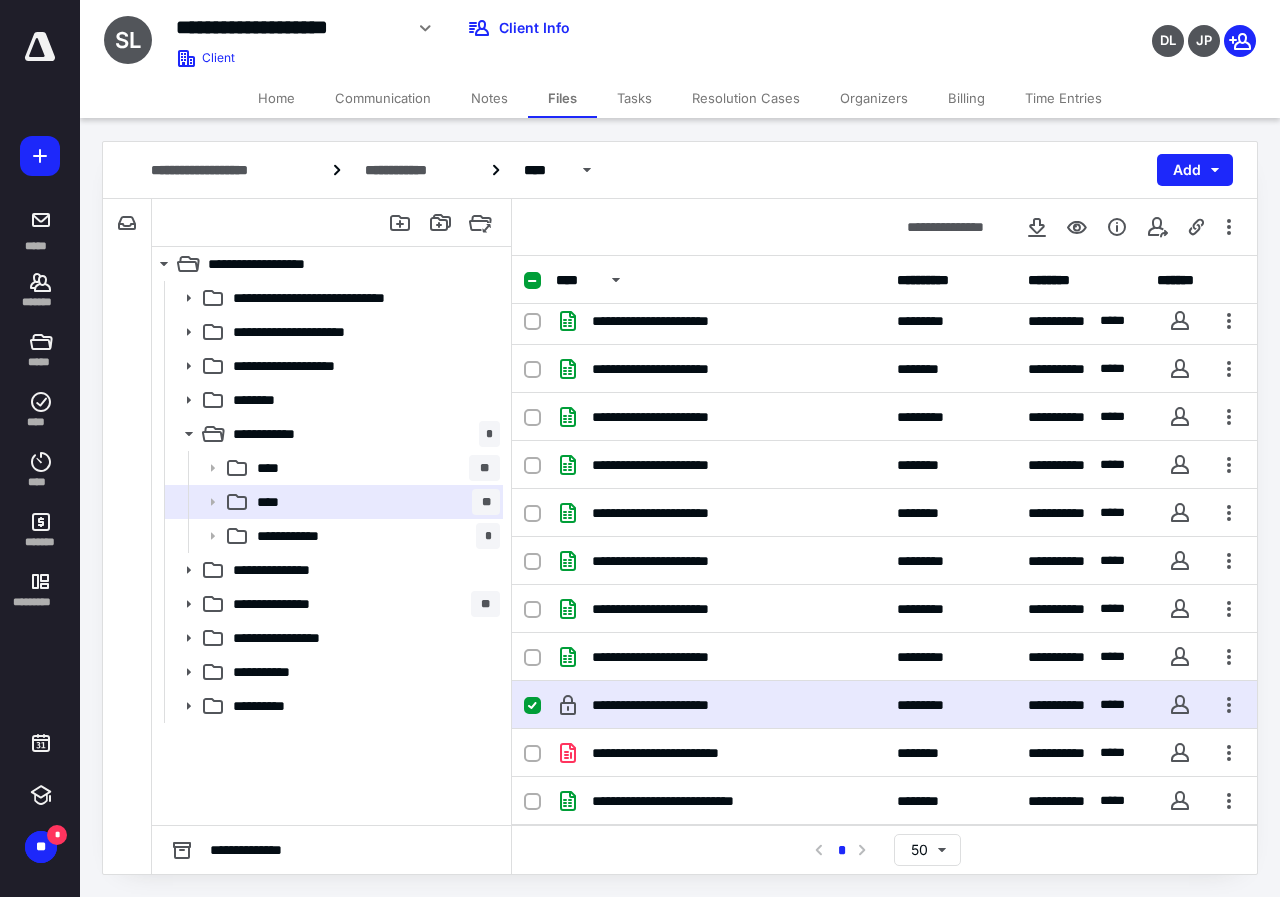 click at bounding box center (532, 706) 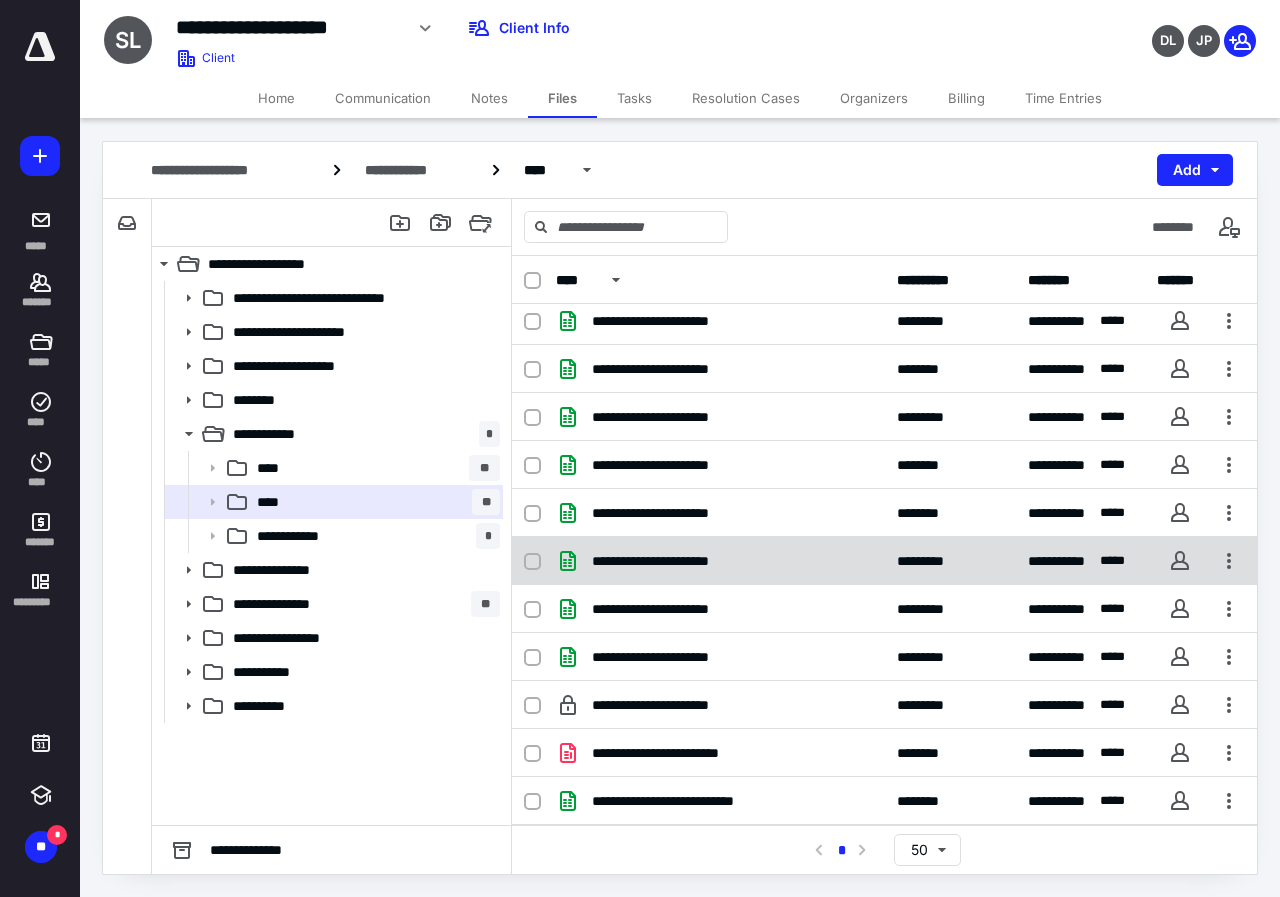 checkbox on "false" 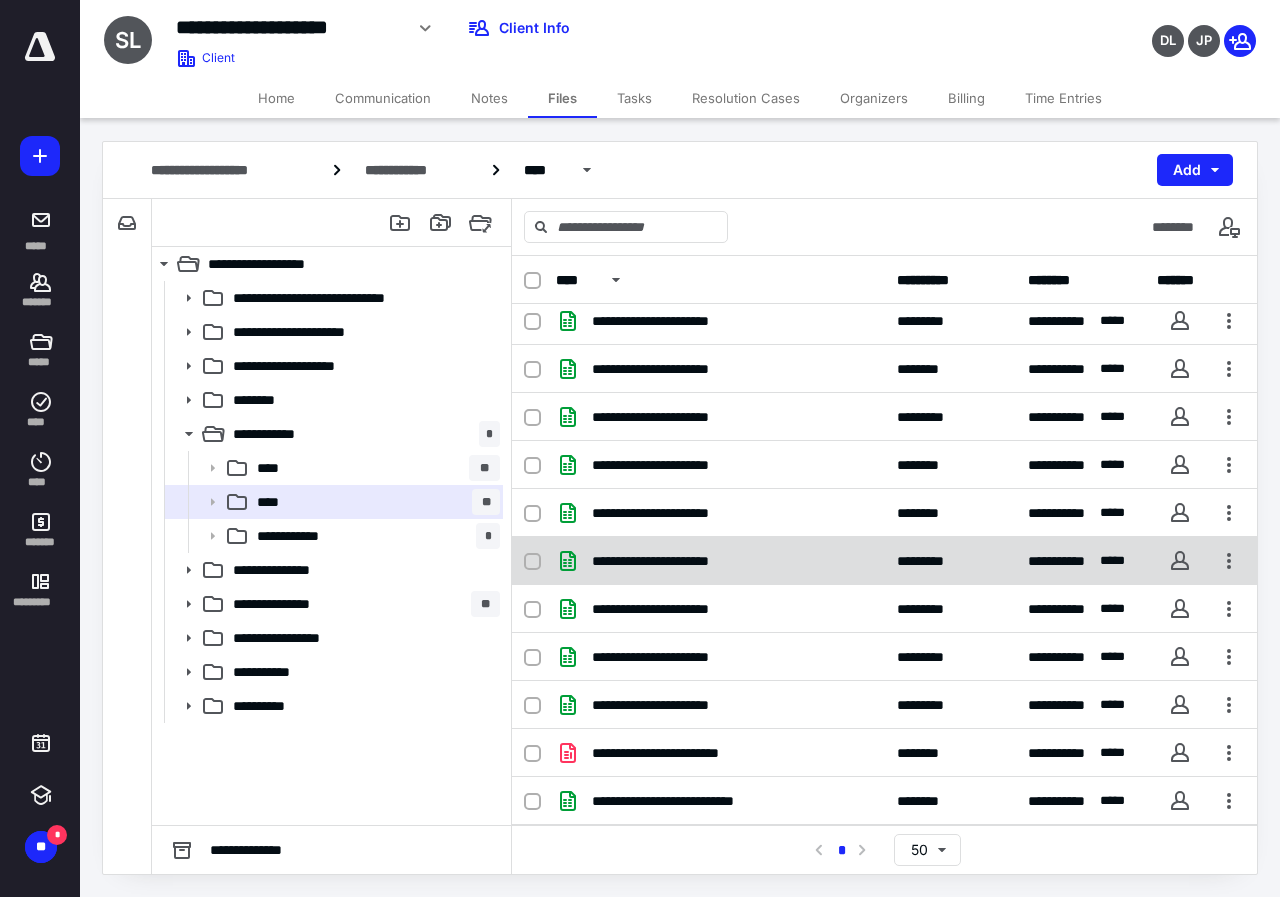 click on "**********" at bounding box center [720, 561] 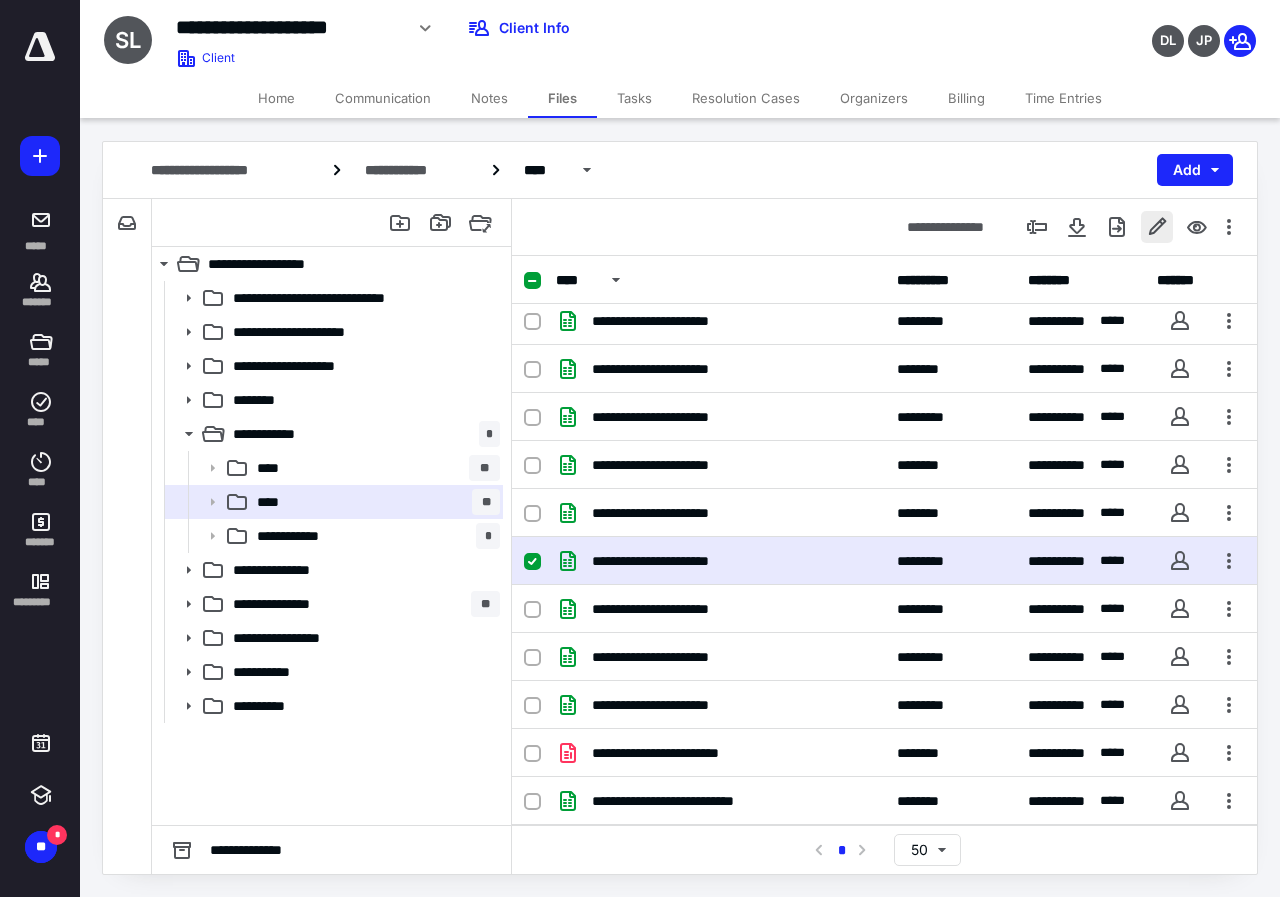 click at bounding box center [1157, 227] 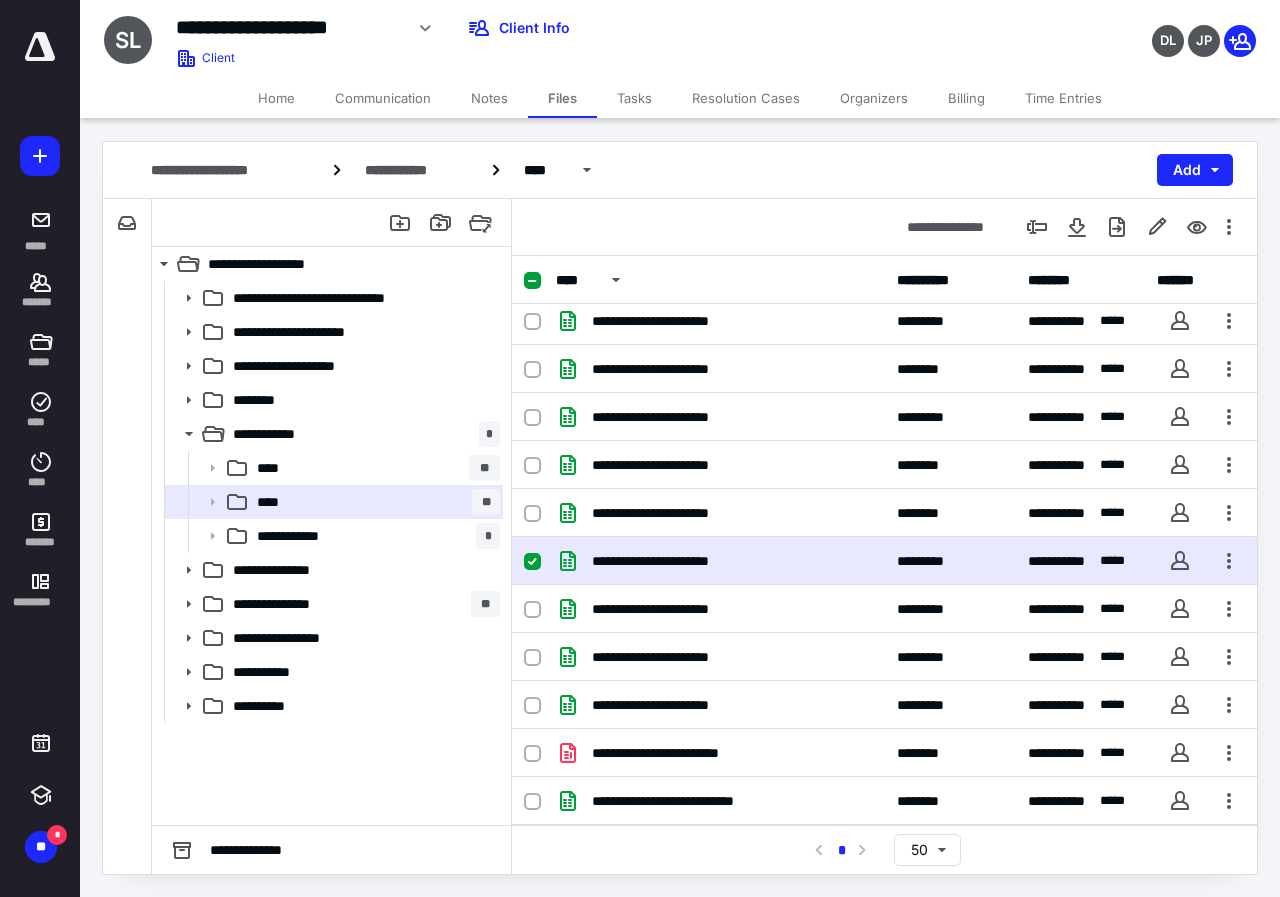 click 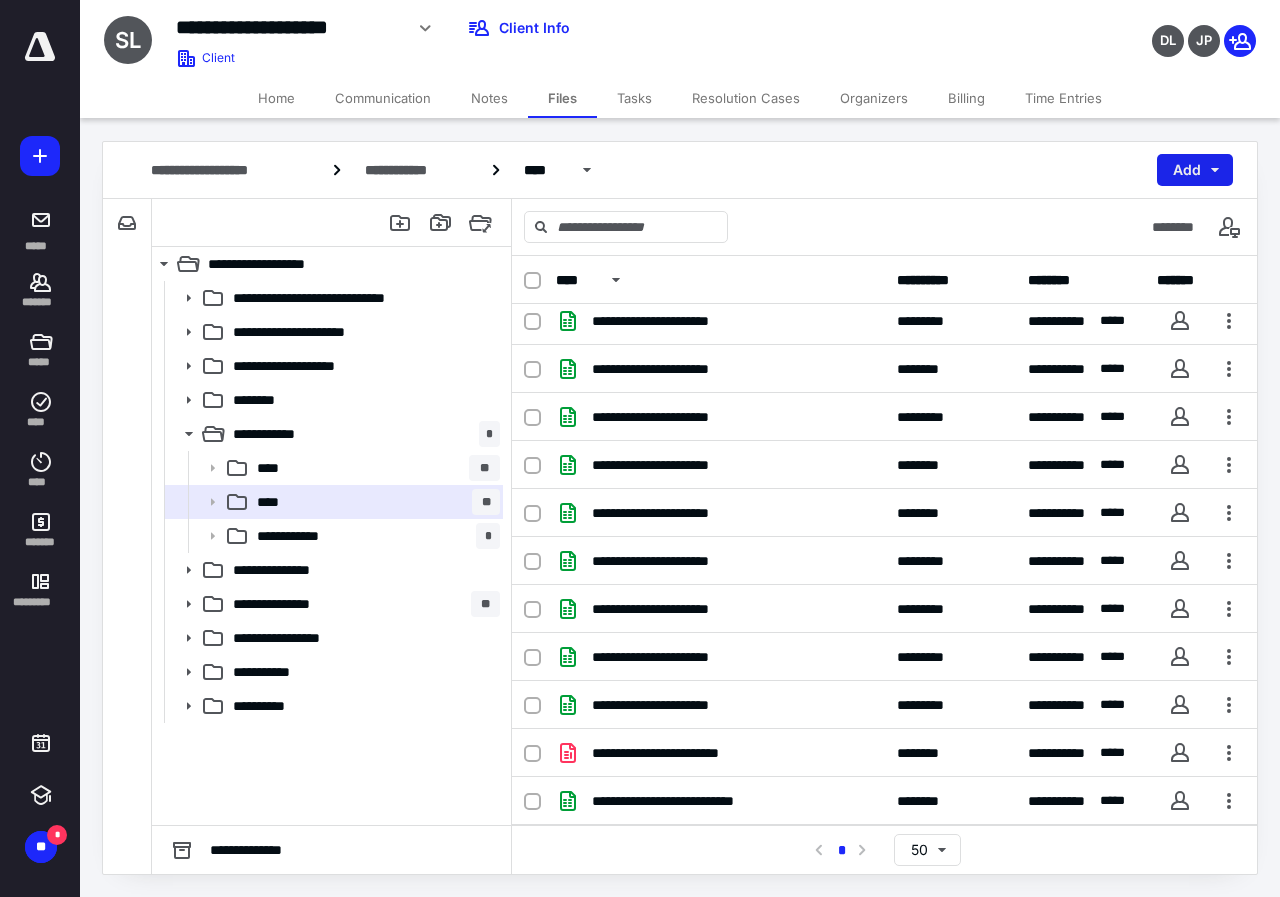click on "Add" at bounding box center [1195, 170] 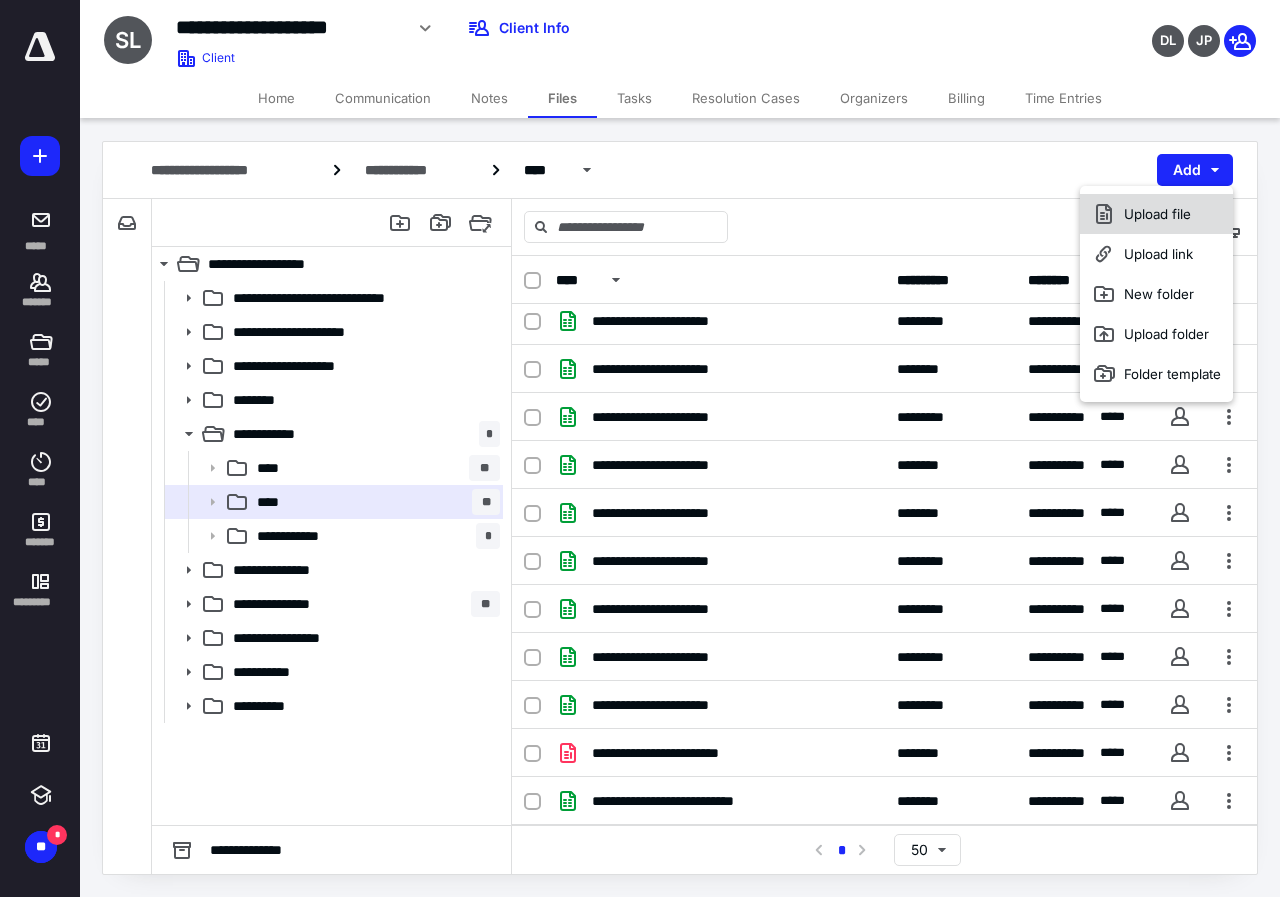 click on "Upload file" at bounding box center (1156, 214) 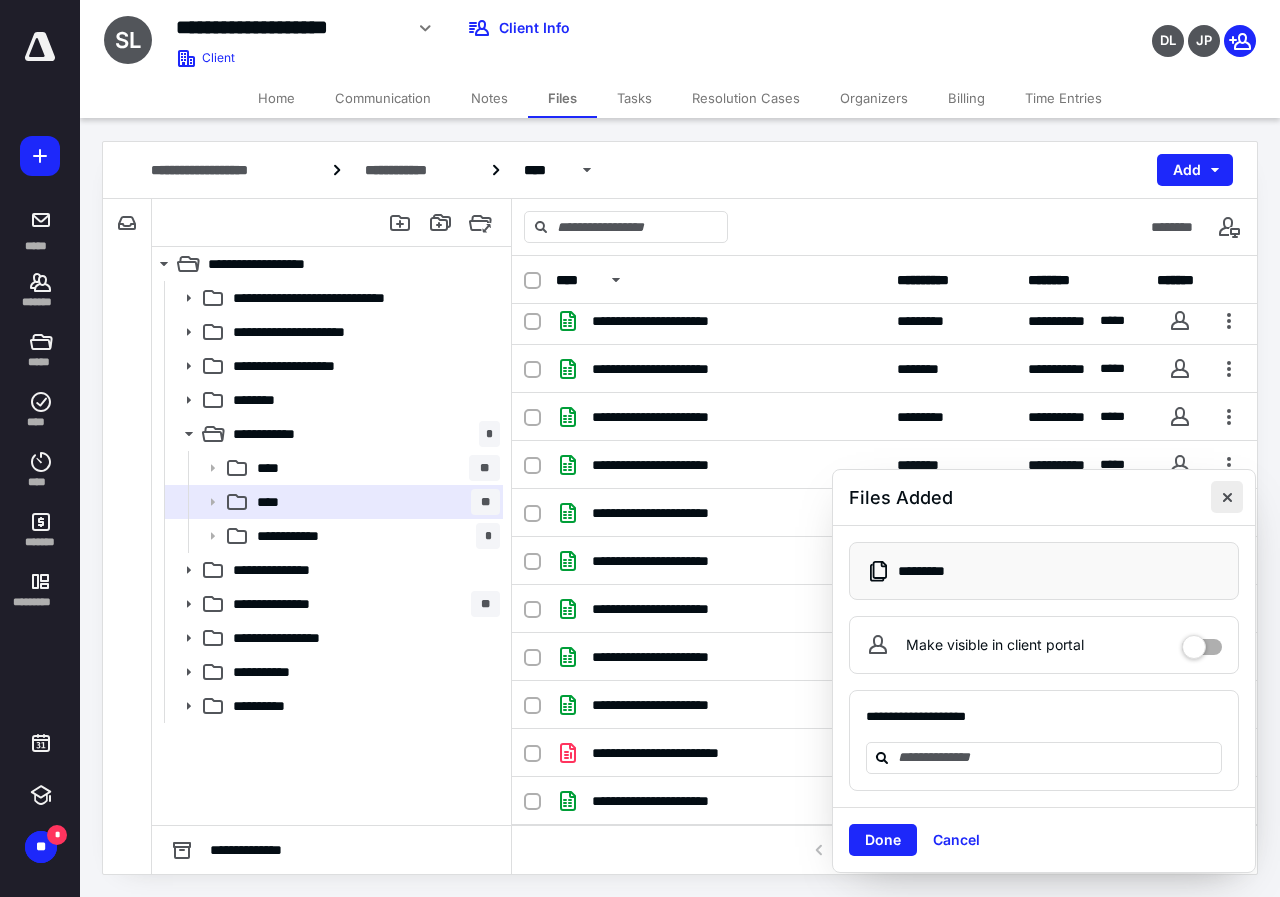 click at bounding box center [1227, 497] 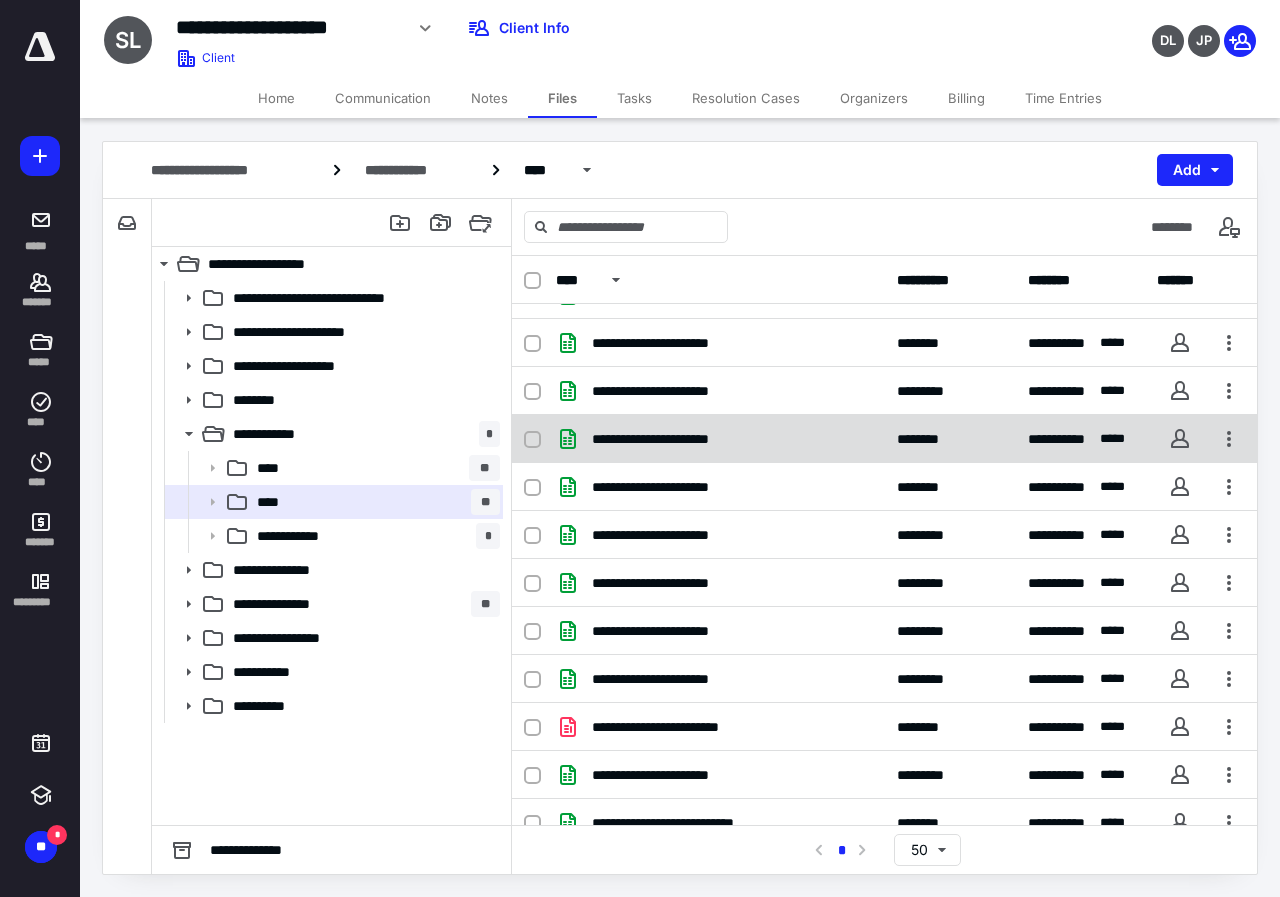scroll, scrollTop: 343, scrollLeft: 0, axis: vertical 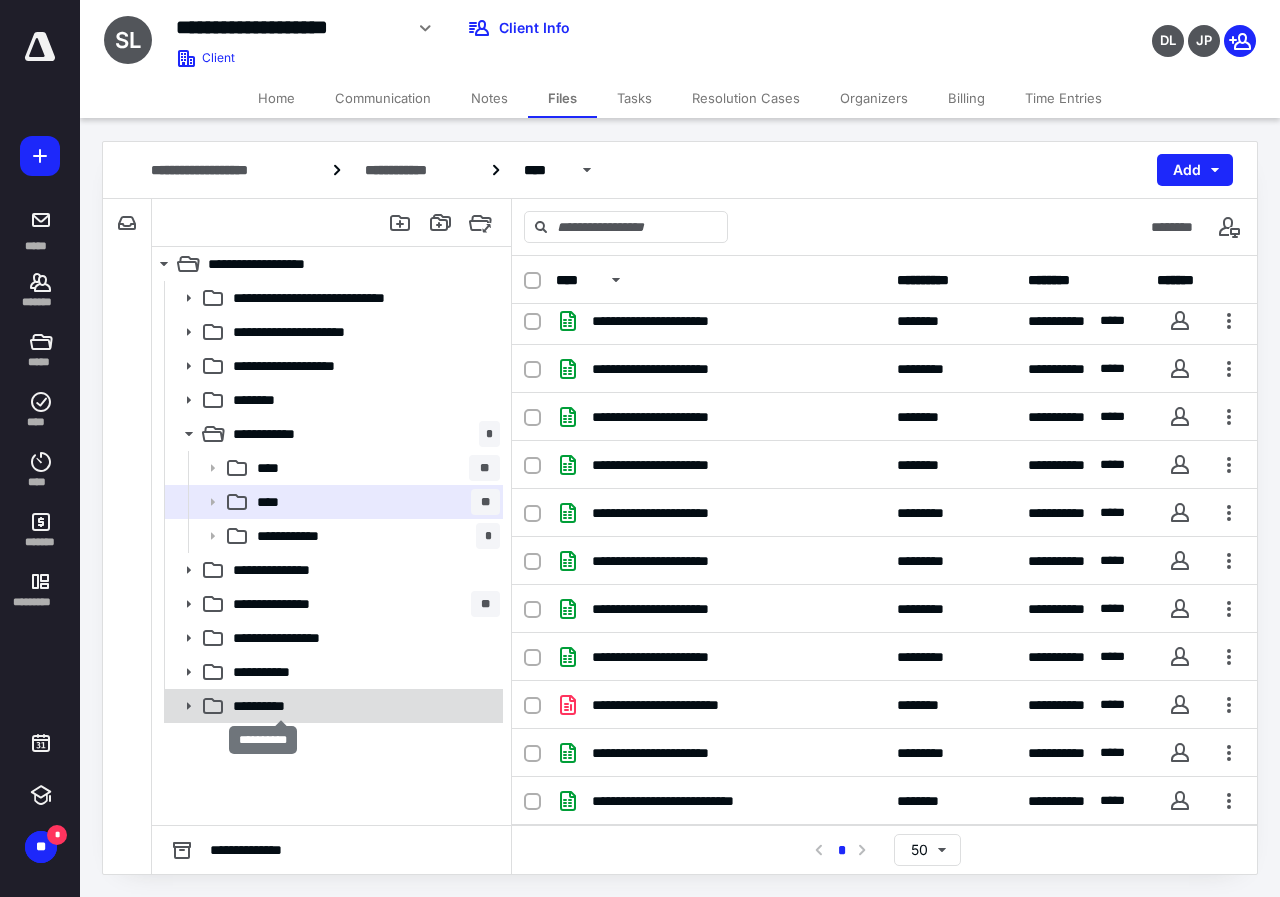 click on "**********" at bounding box center (281, 706) 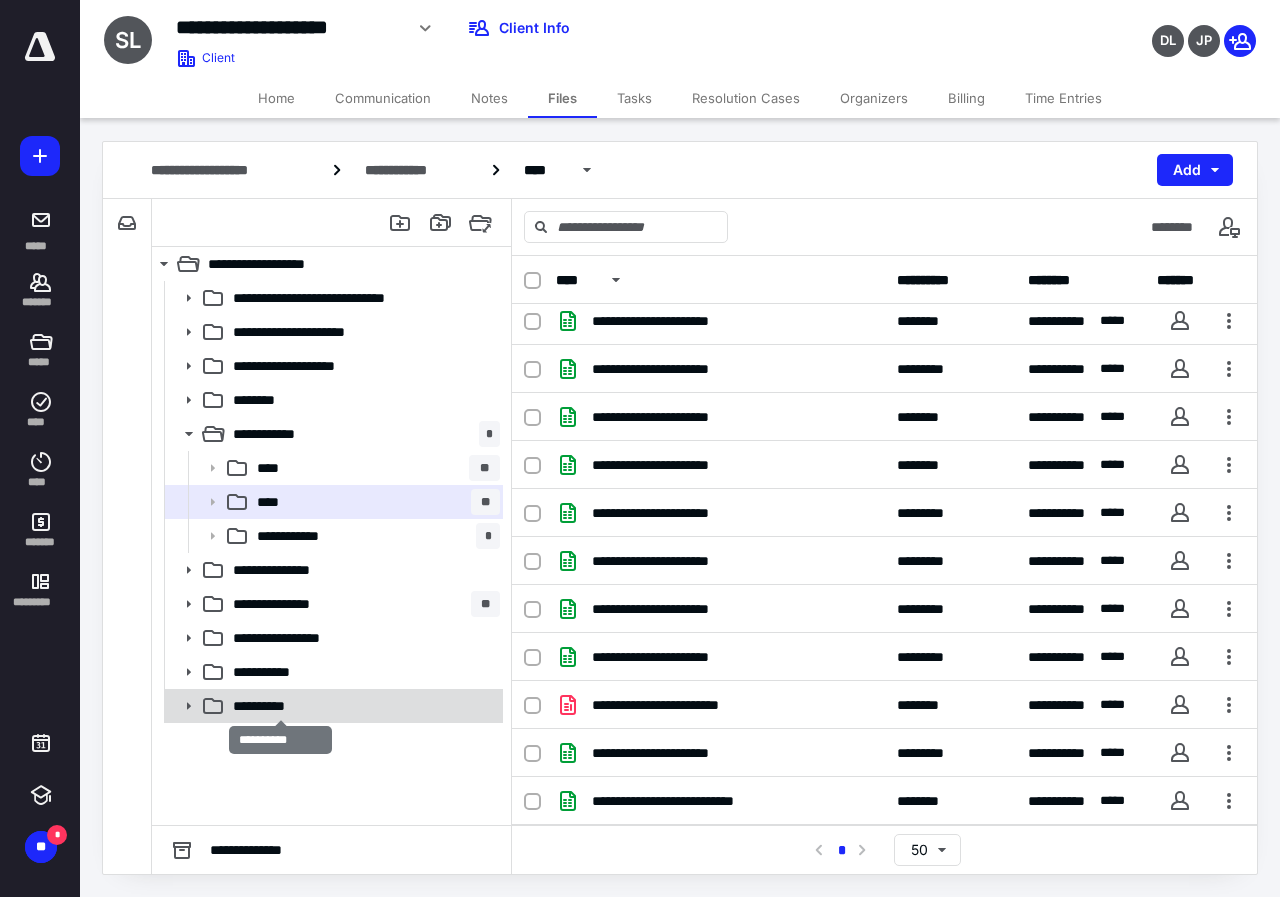scroll, scrollTop: 0, scrollLeft: 0, axis: both 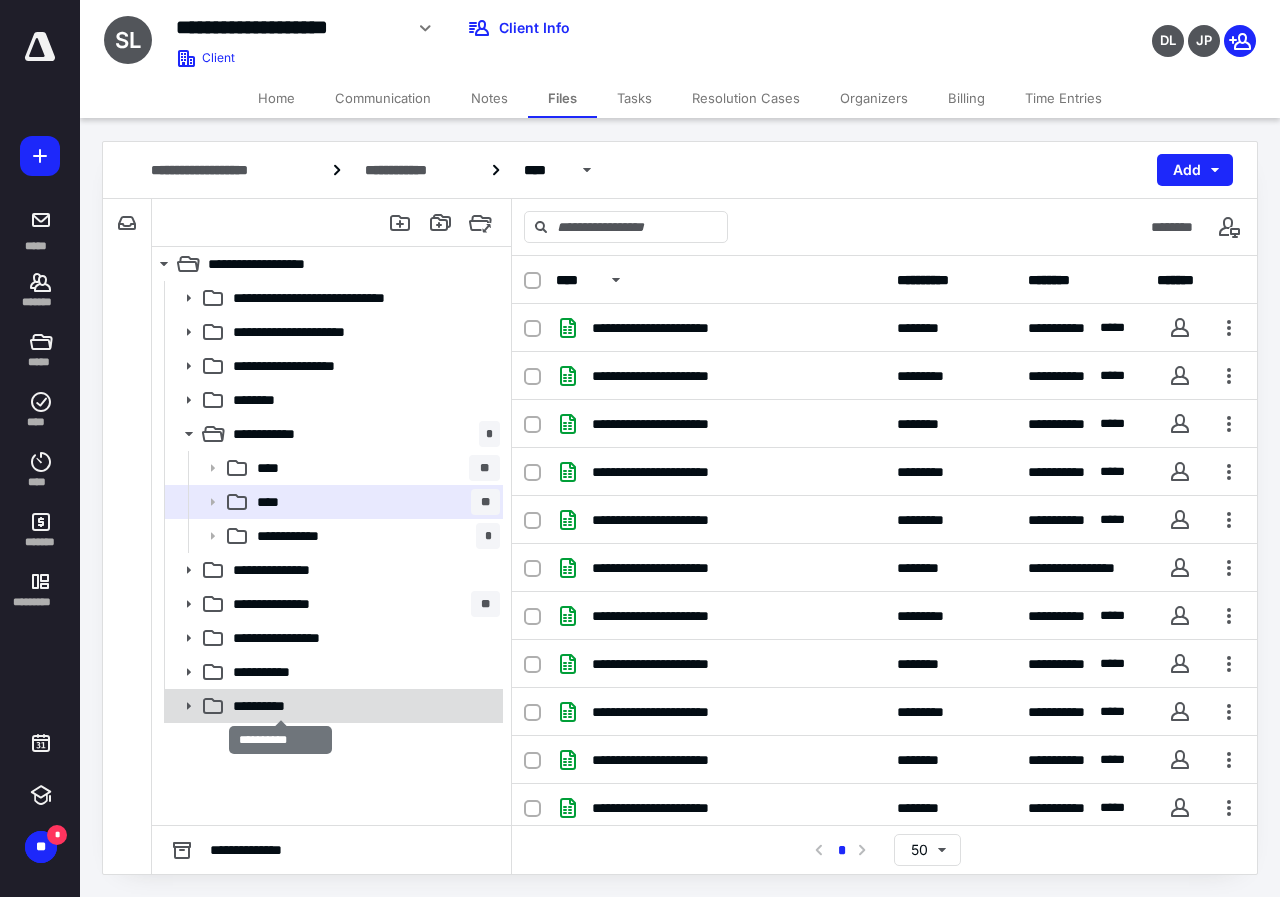 click on "**********" at bounding box center (281, 706) 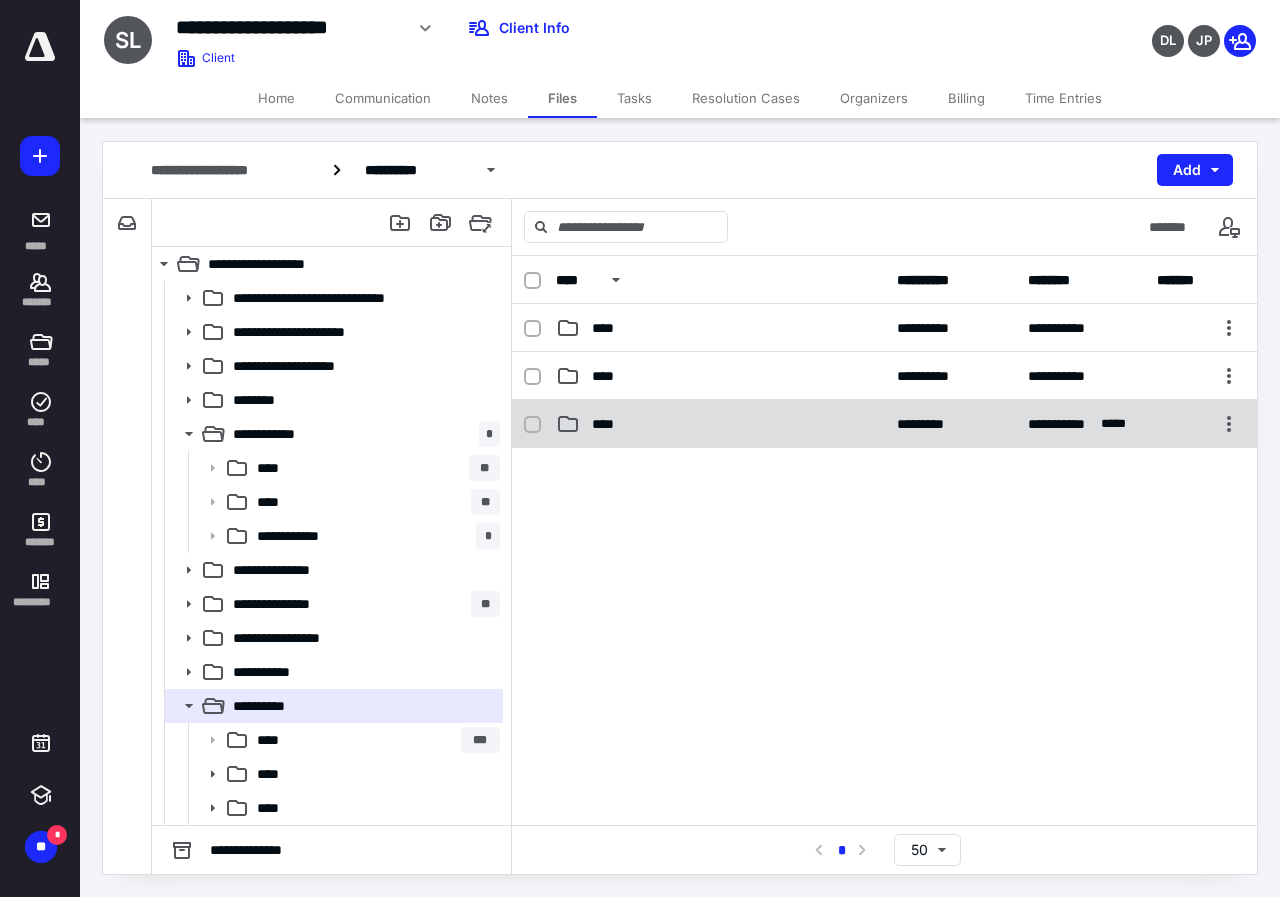 click on "****" at bounding box center [609, 424] 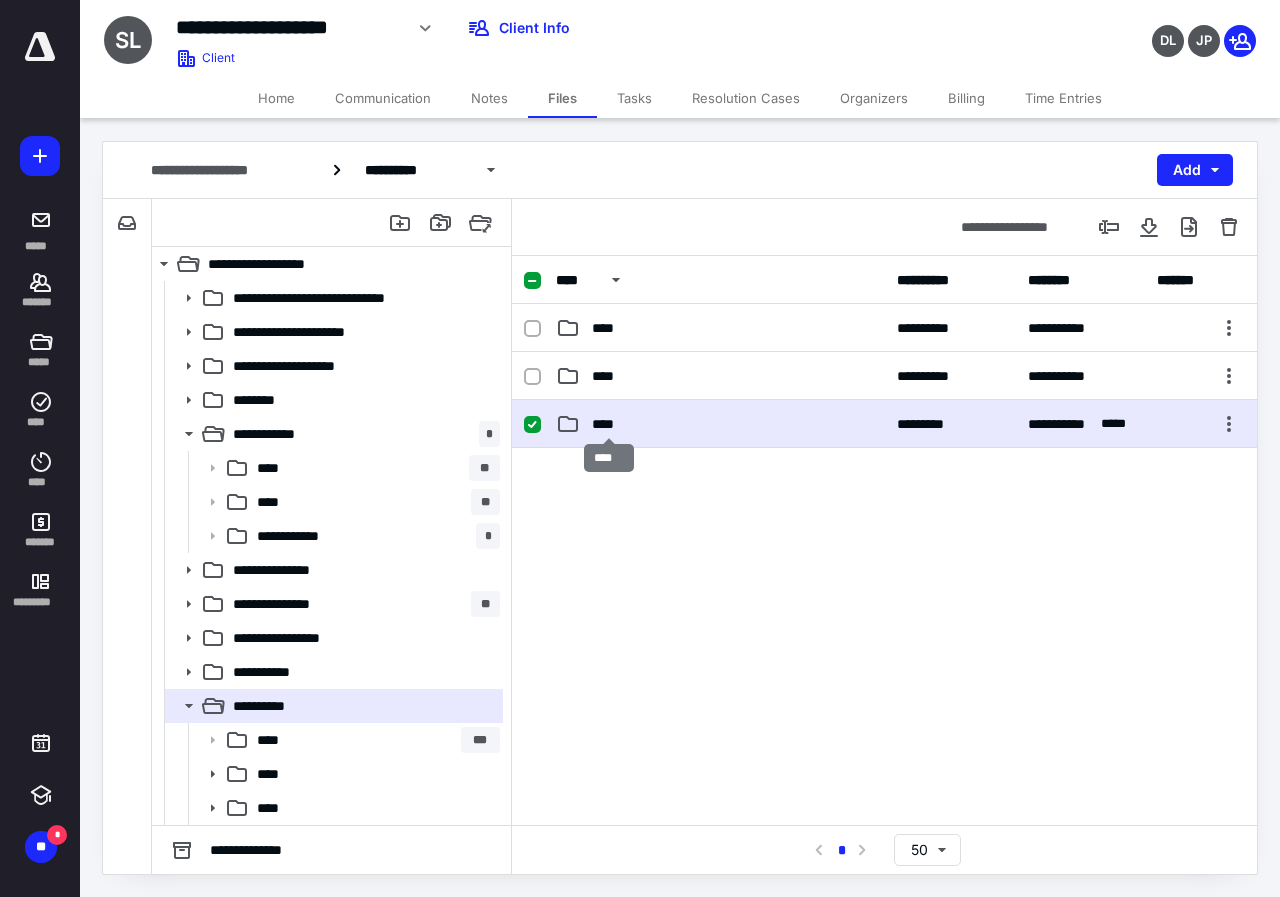 click on "****" at bounding box center [609, 424] 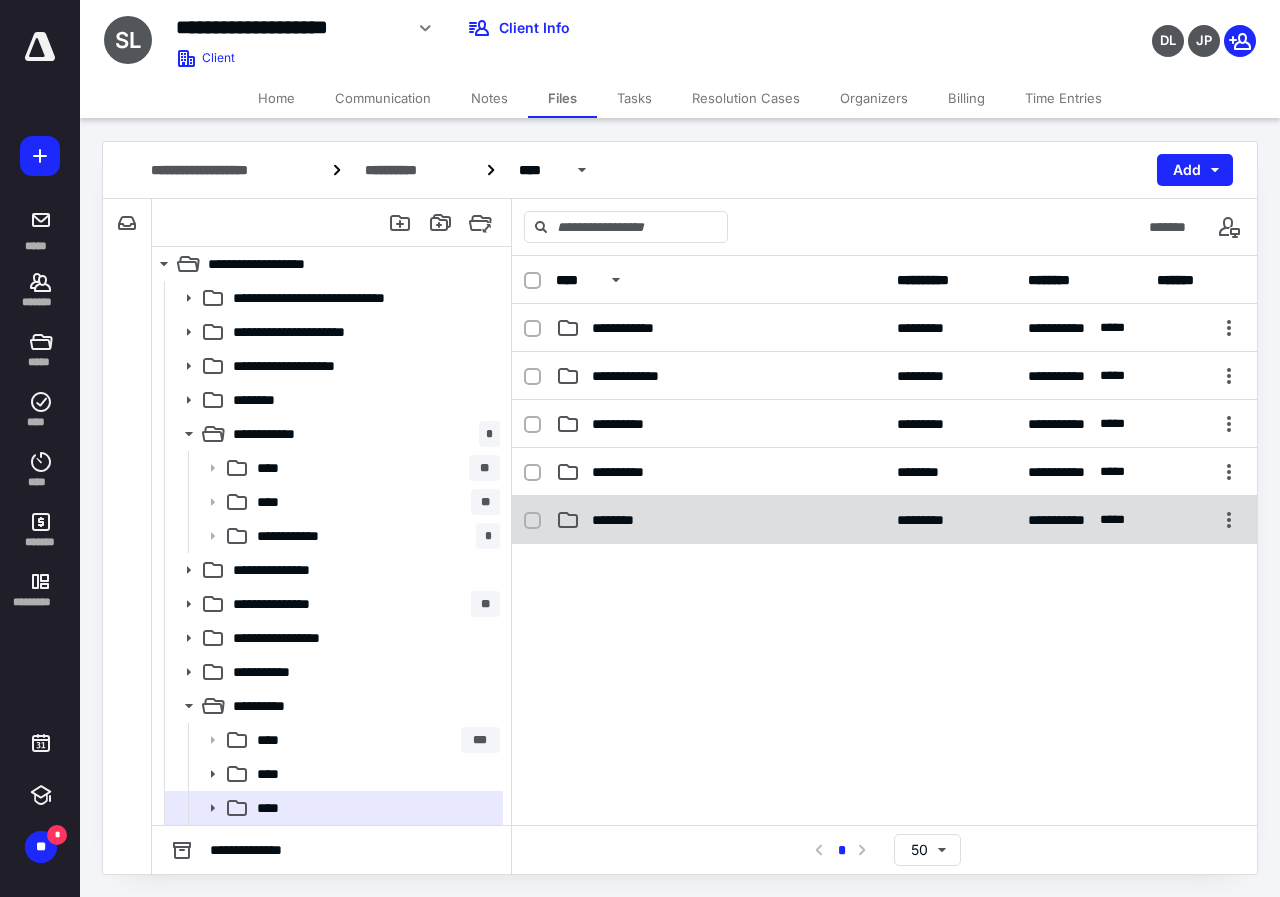 click on "********" at bounding box center [720, 520] 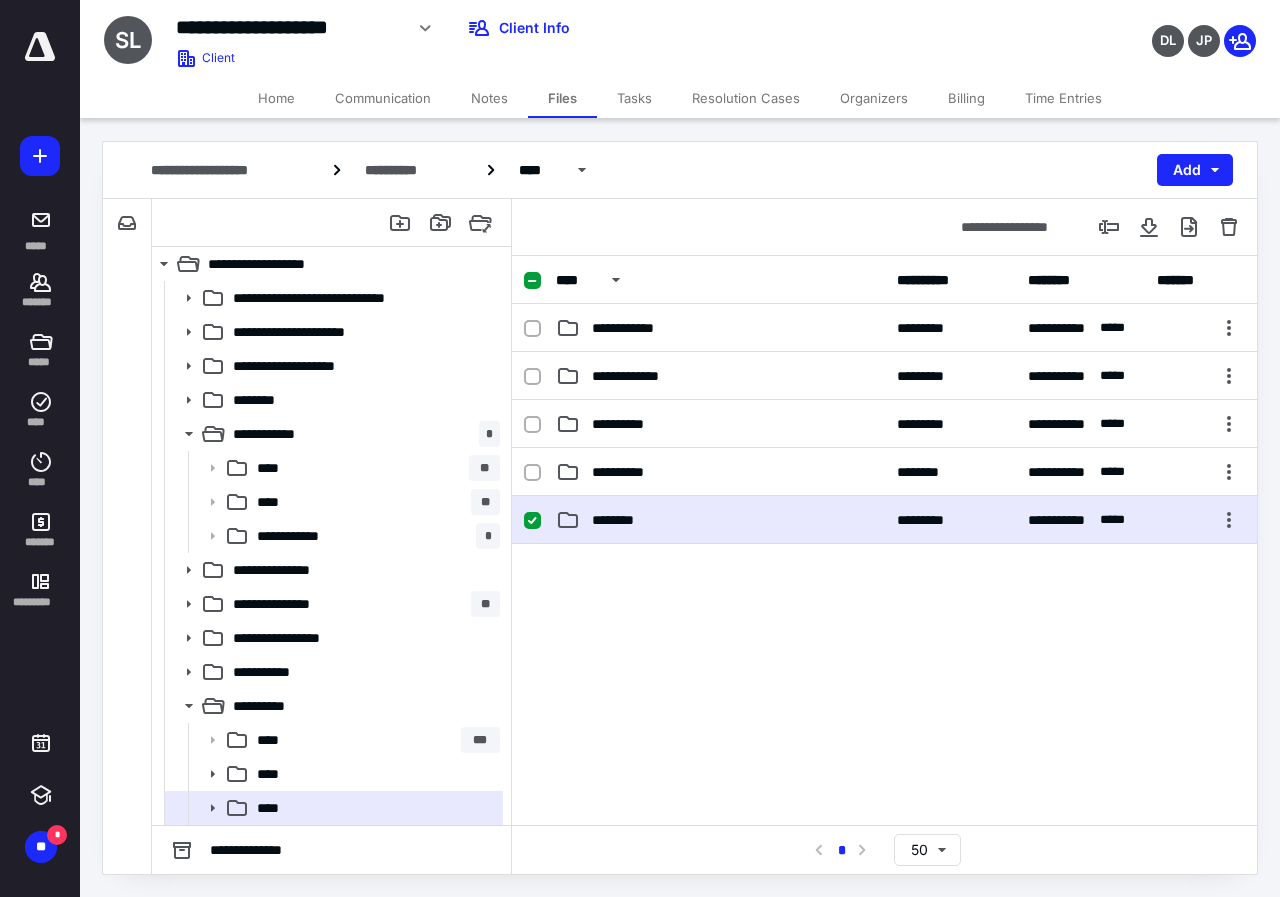 click on "********" at bounding box center (720, 520) 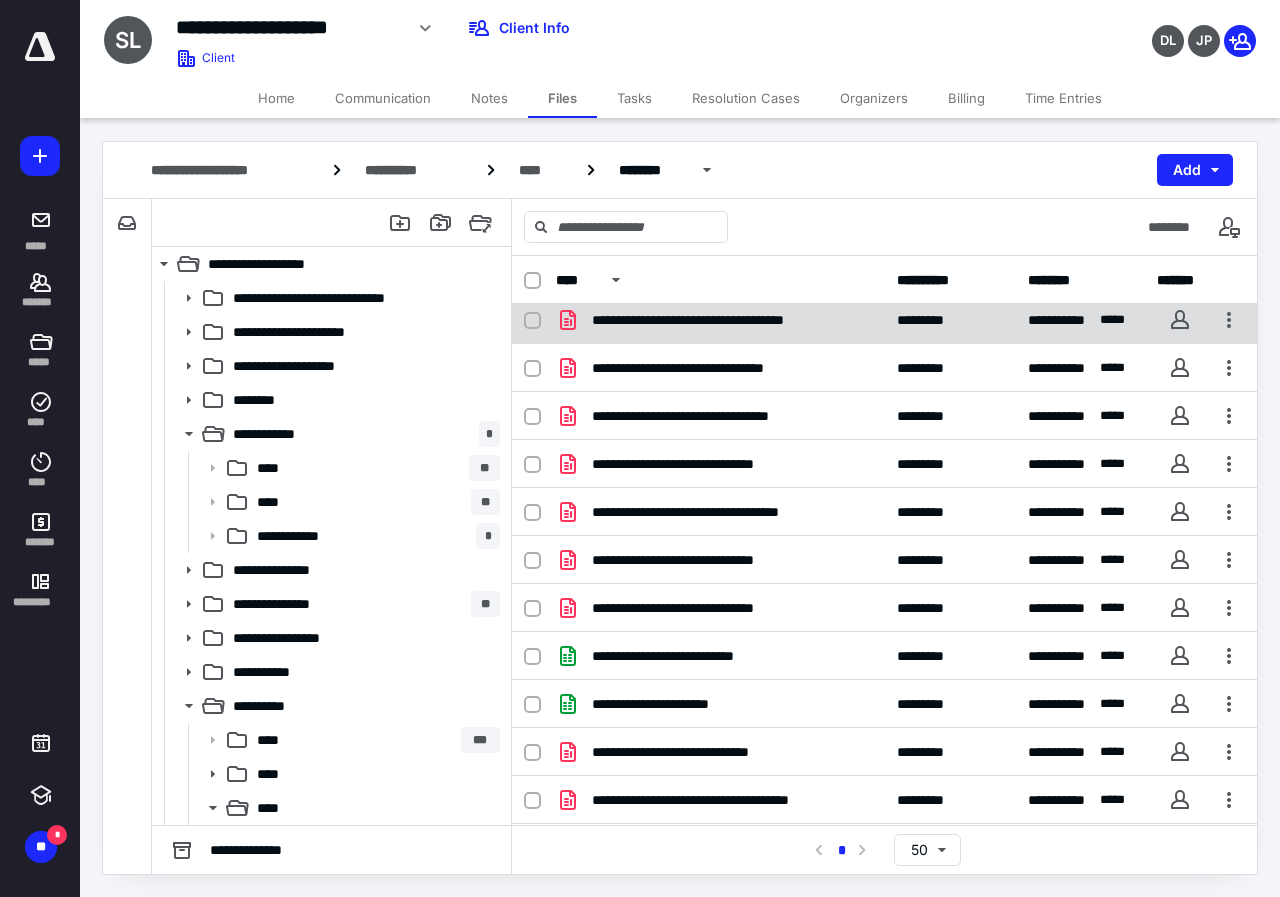 scroll, scrollTop: 500, scrollLeft: 0, axis: vertical 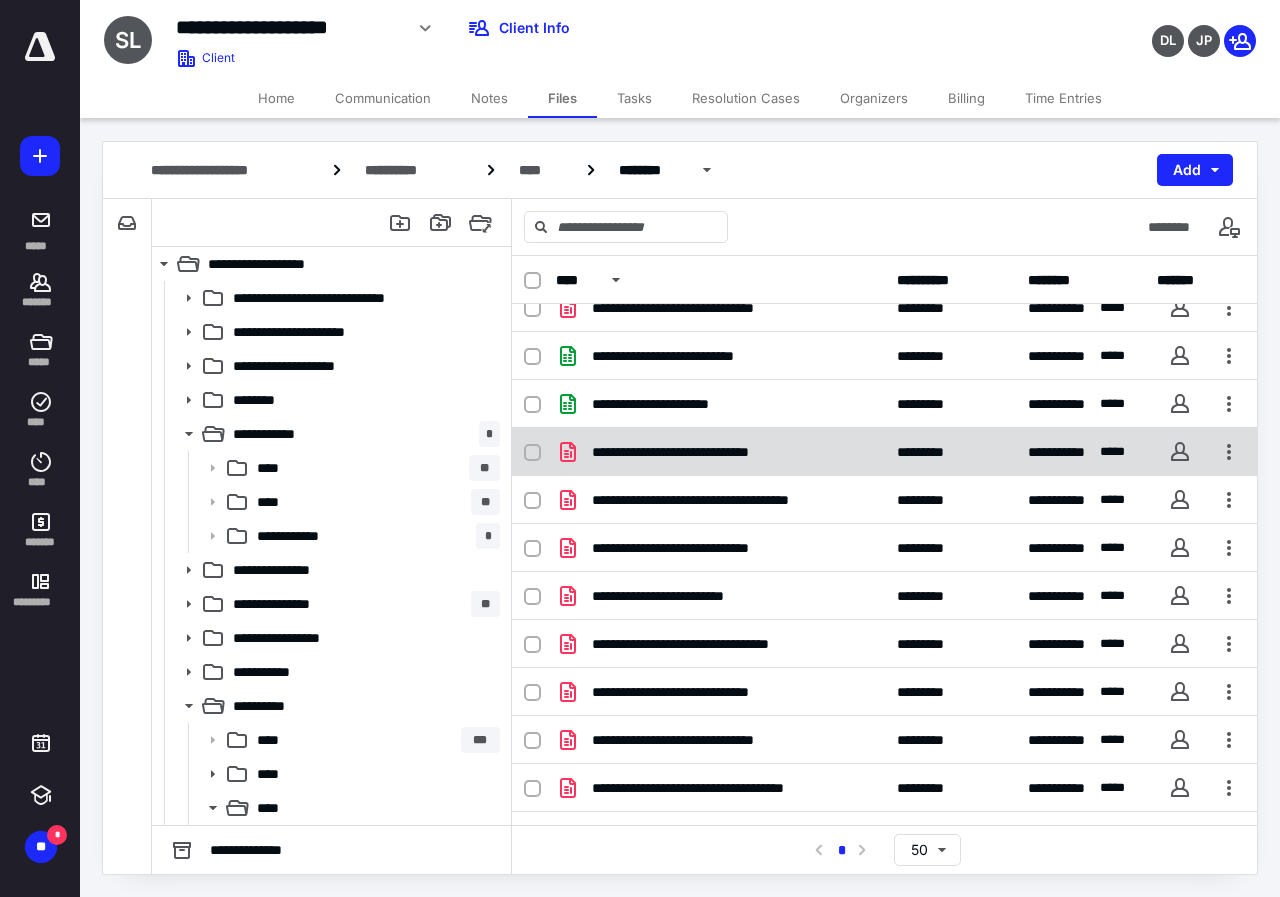 click on "**********" at bounding box center [720, 452] 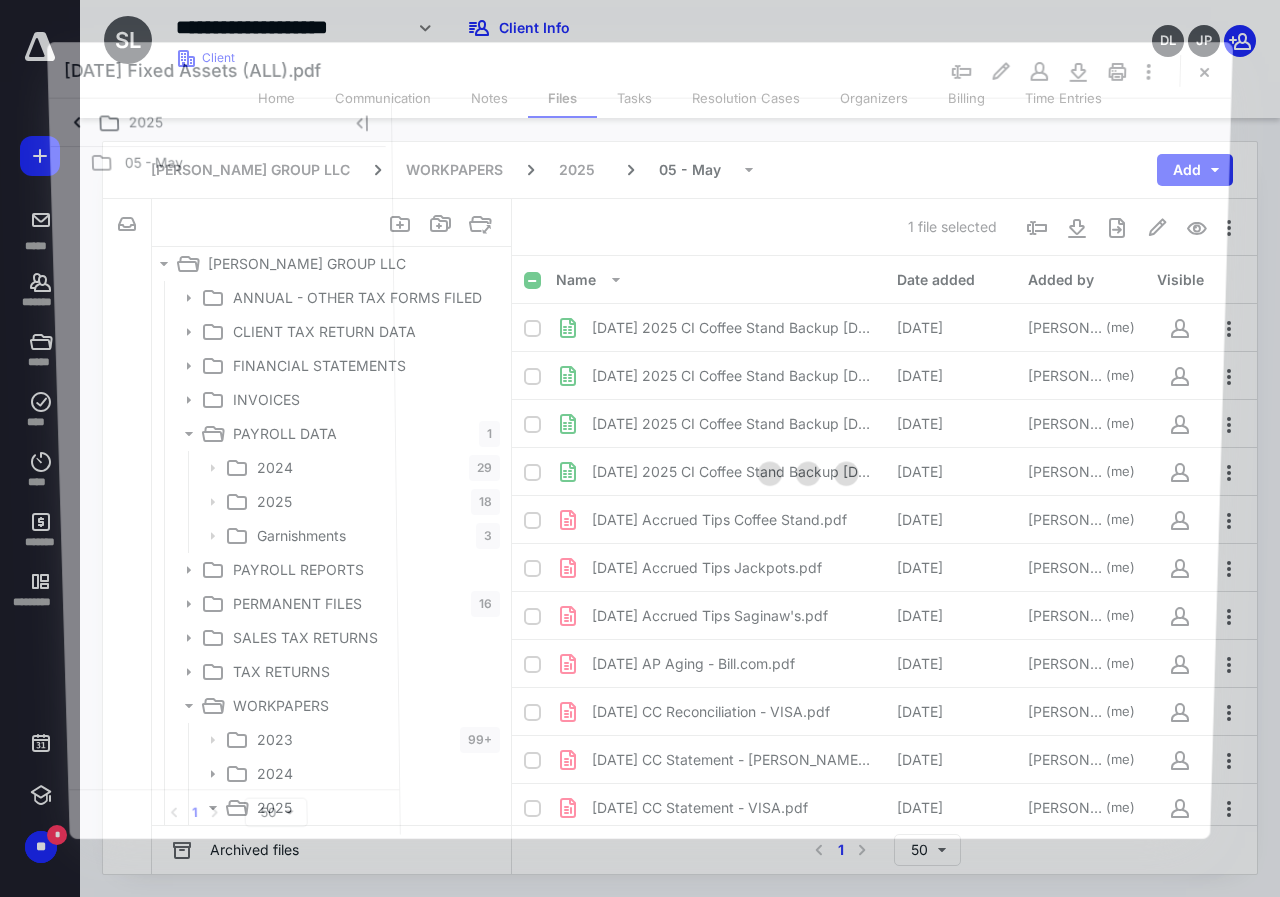 scroll, scrollTop: 500, scrollLeft: 0, axis: vertical 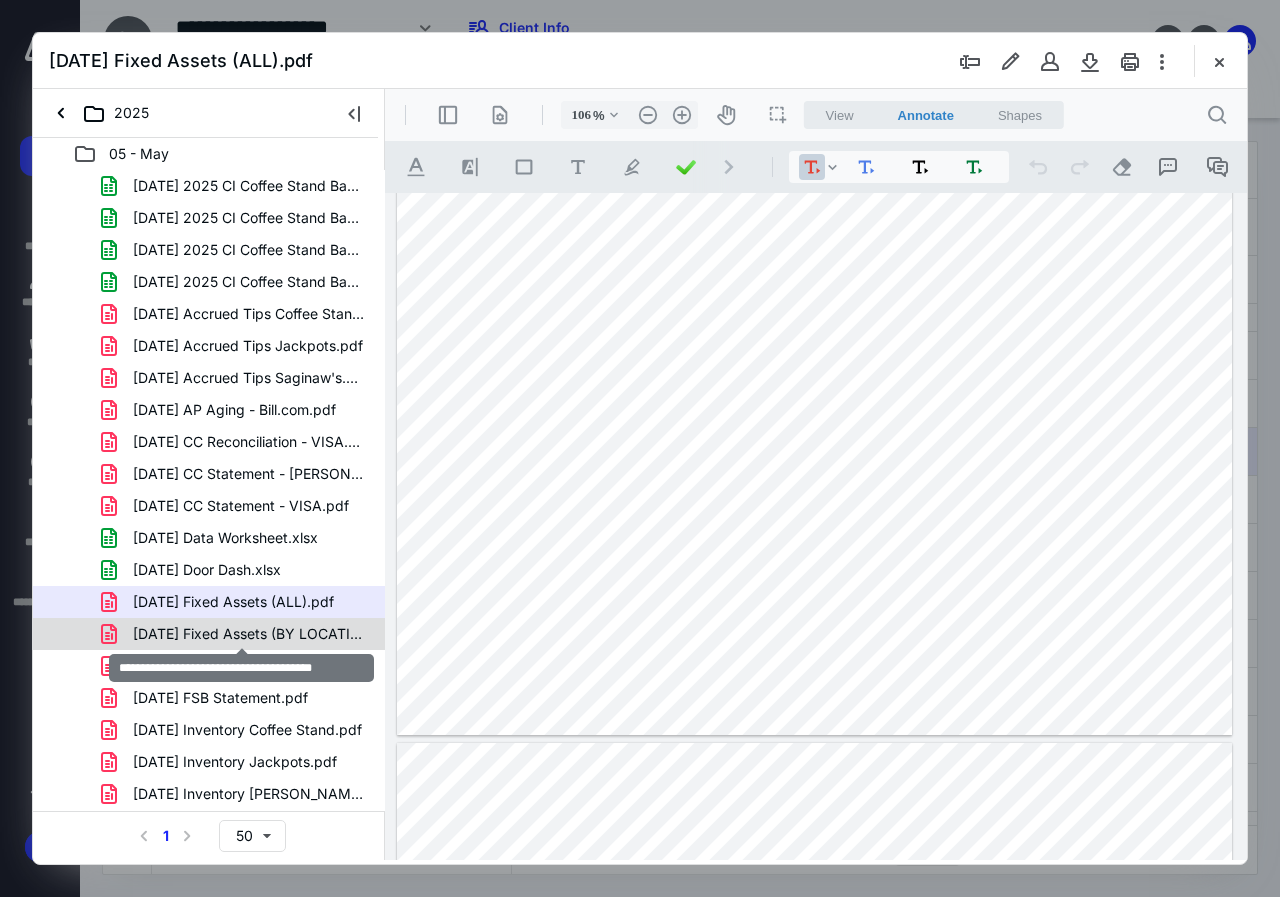 click on "[DATE] Fixed Assets (BY LOCATION).pdf" at bounding box center [249, 634] 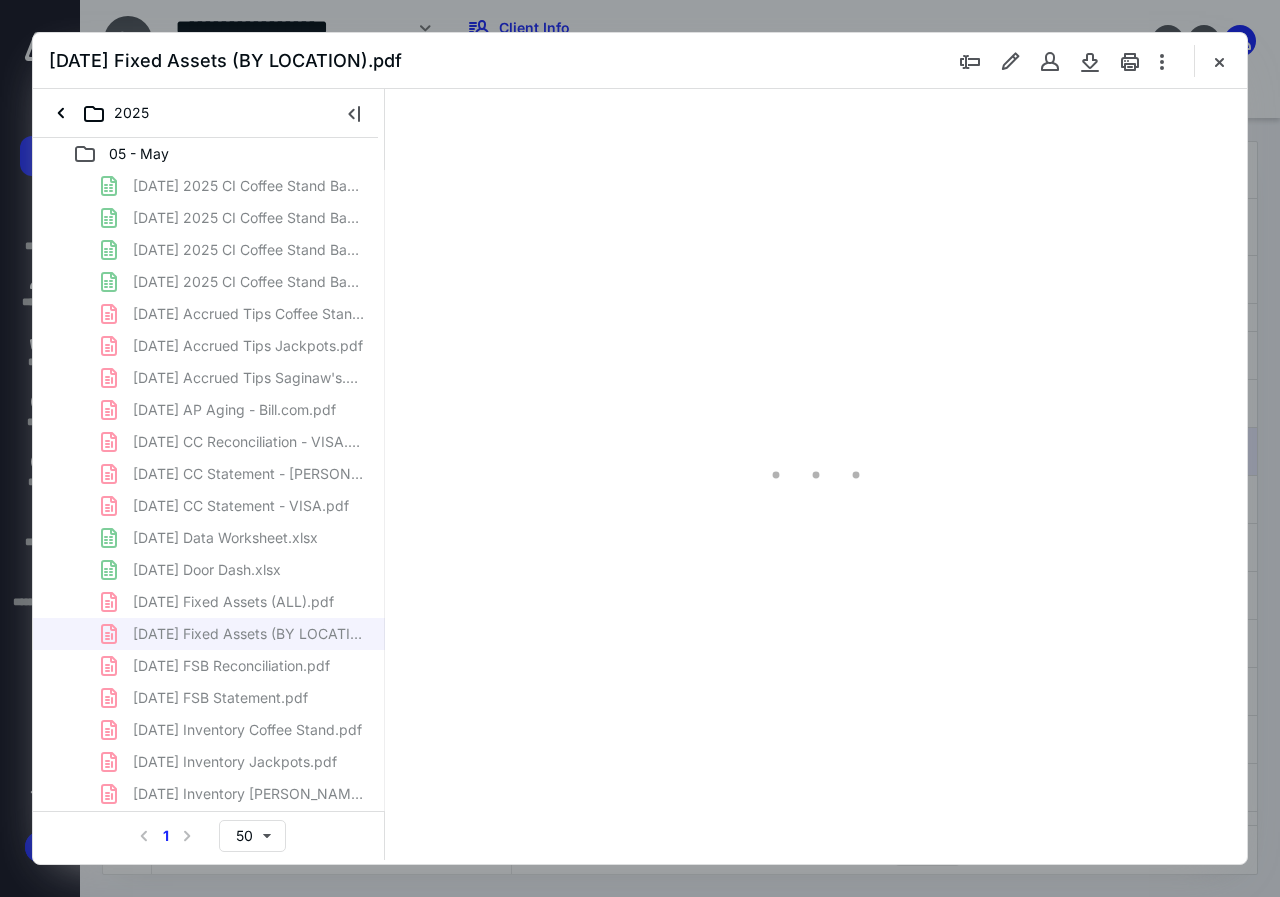 type on "107" 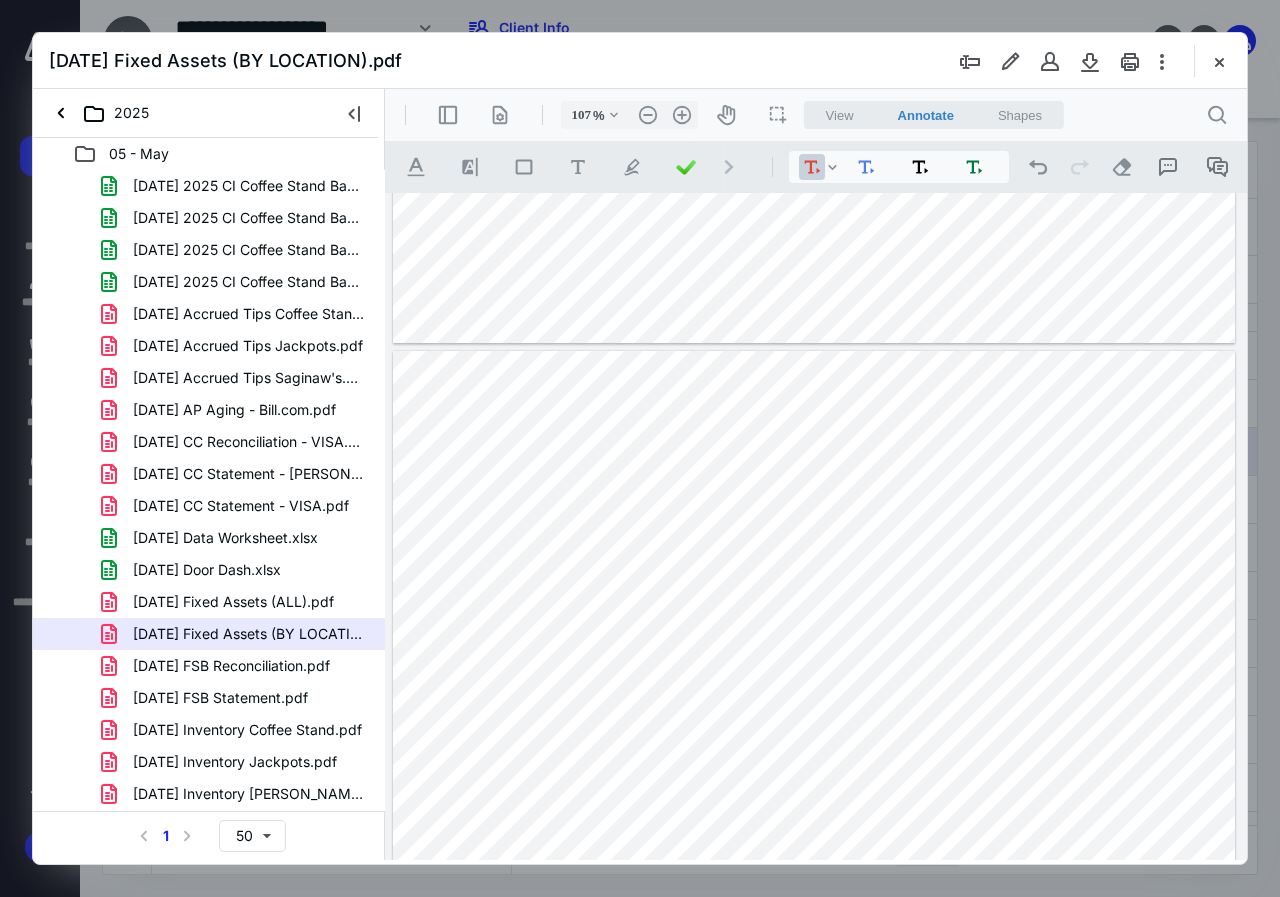 scroll, scrollTop: 408, scrollLeft: 0, axis: vertical 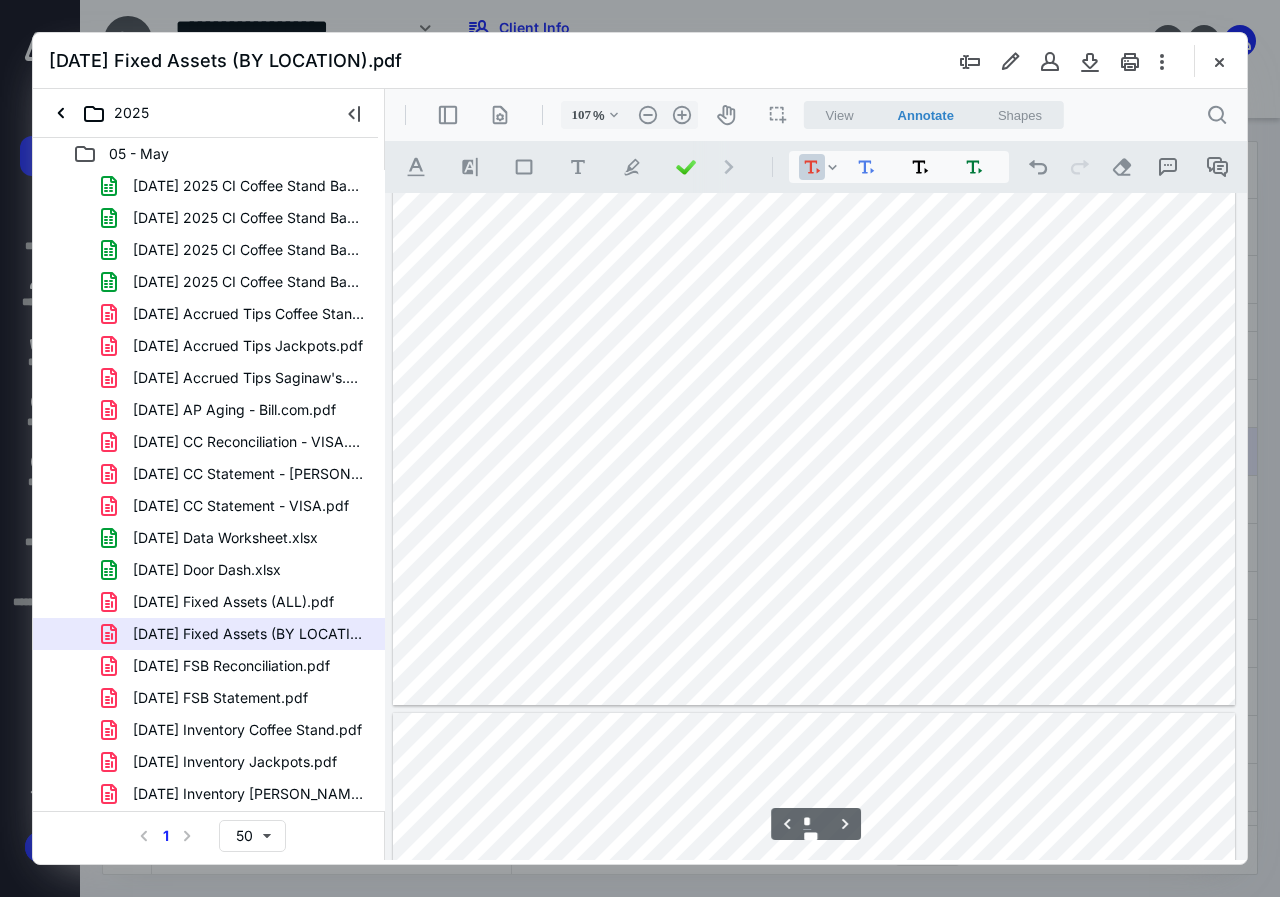 type on "*" 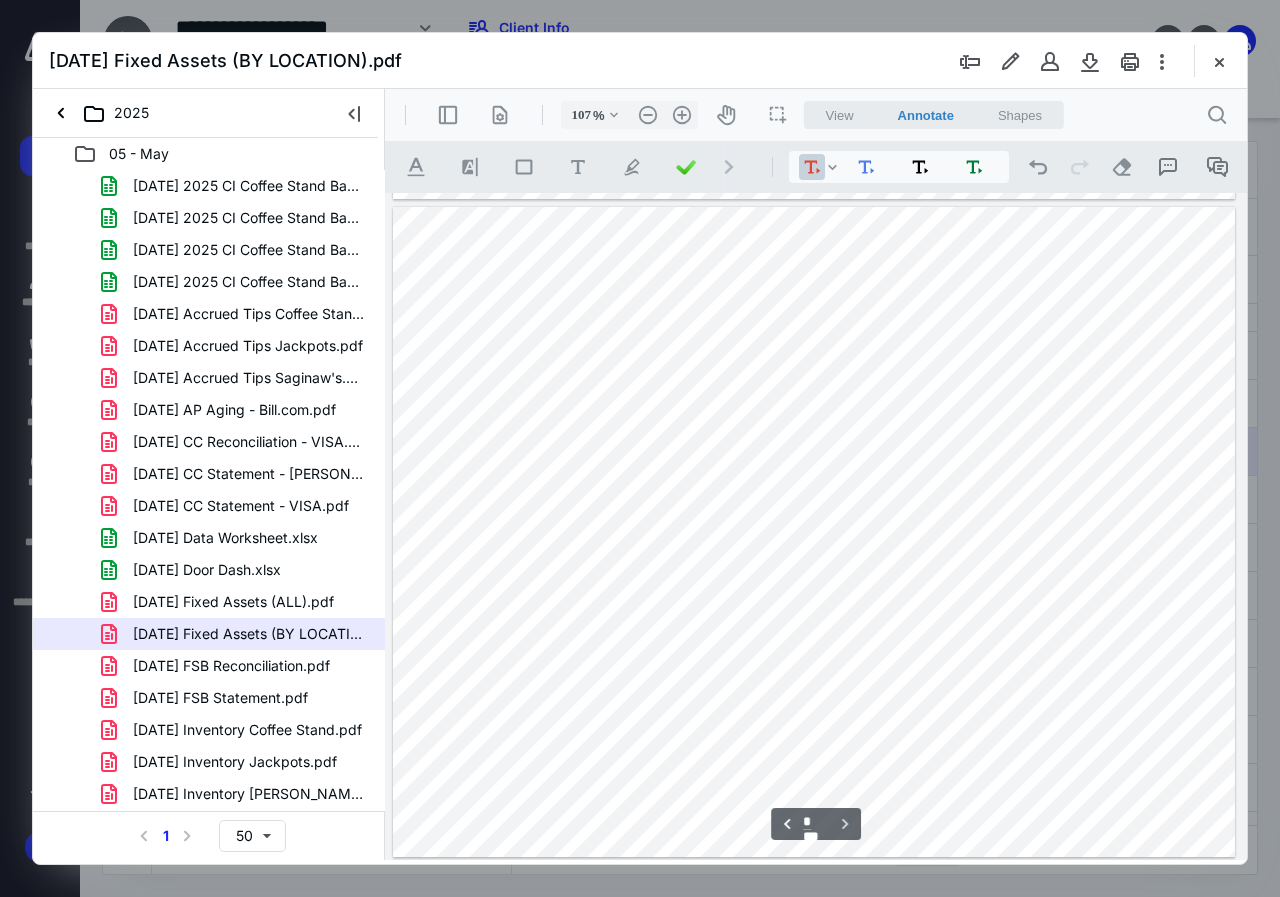 scroll, scrollTop: 1307, scrollLeft: 0, axis: vertical 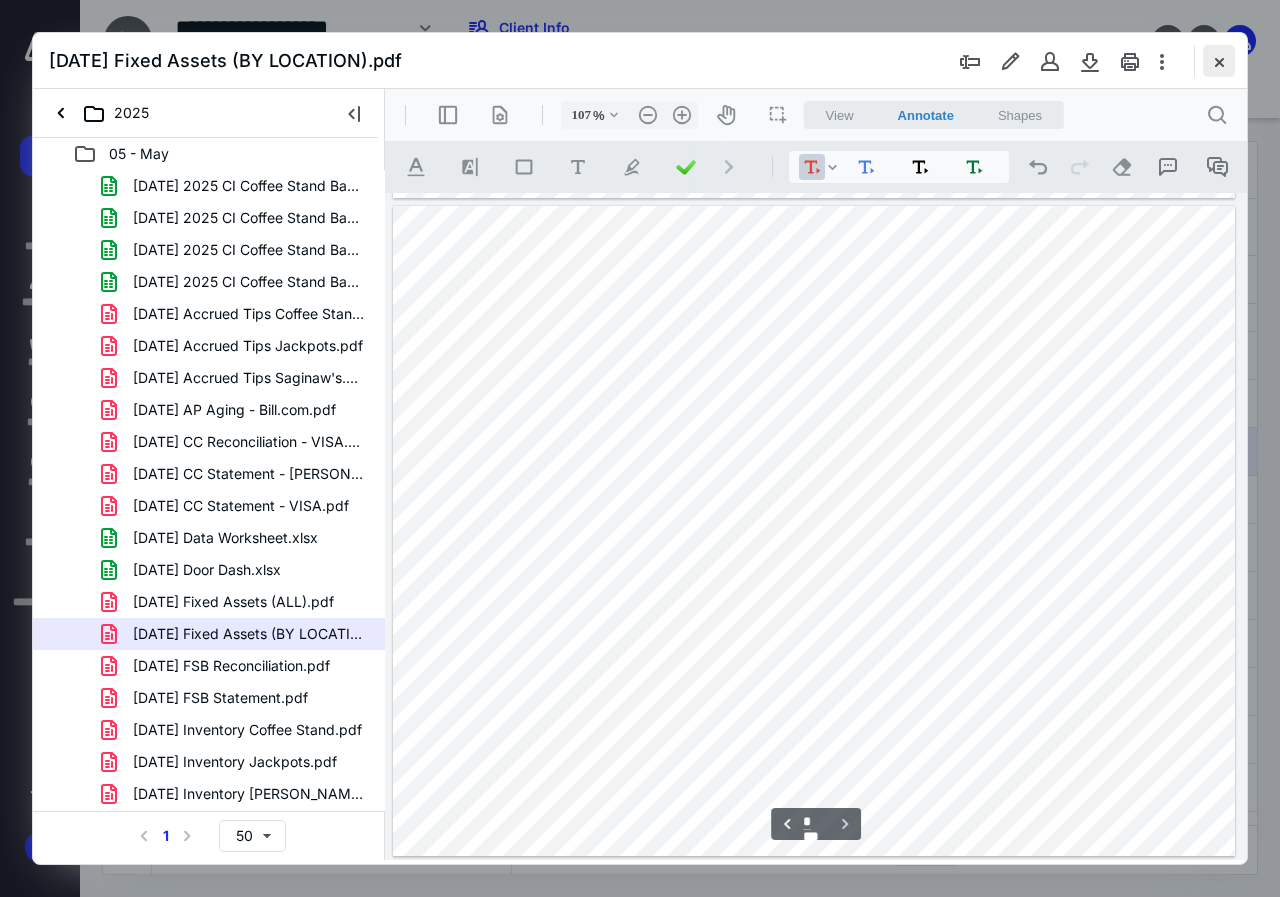 click at bounding box center (1219, 61) 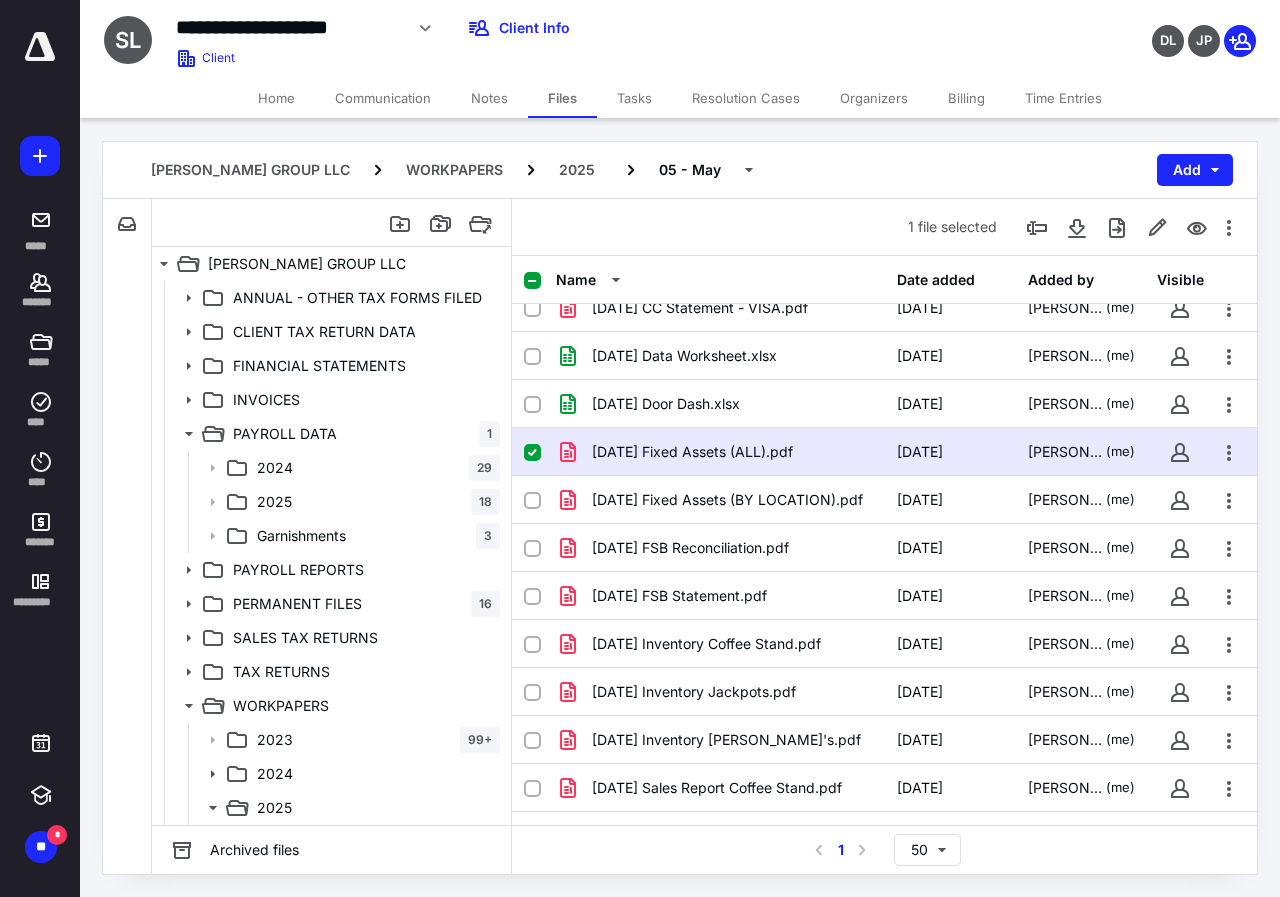click 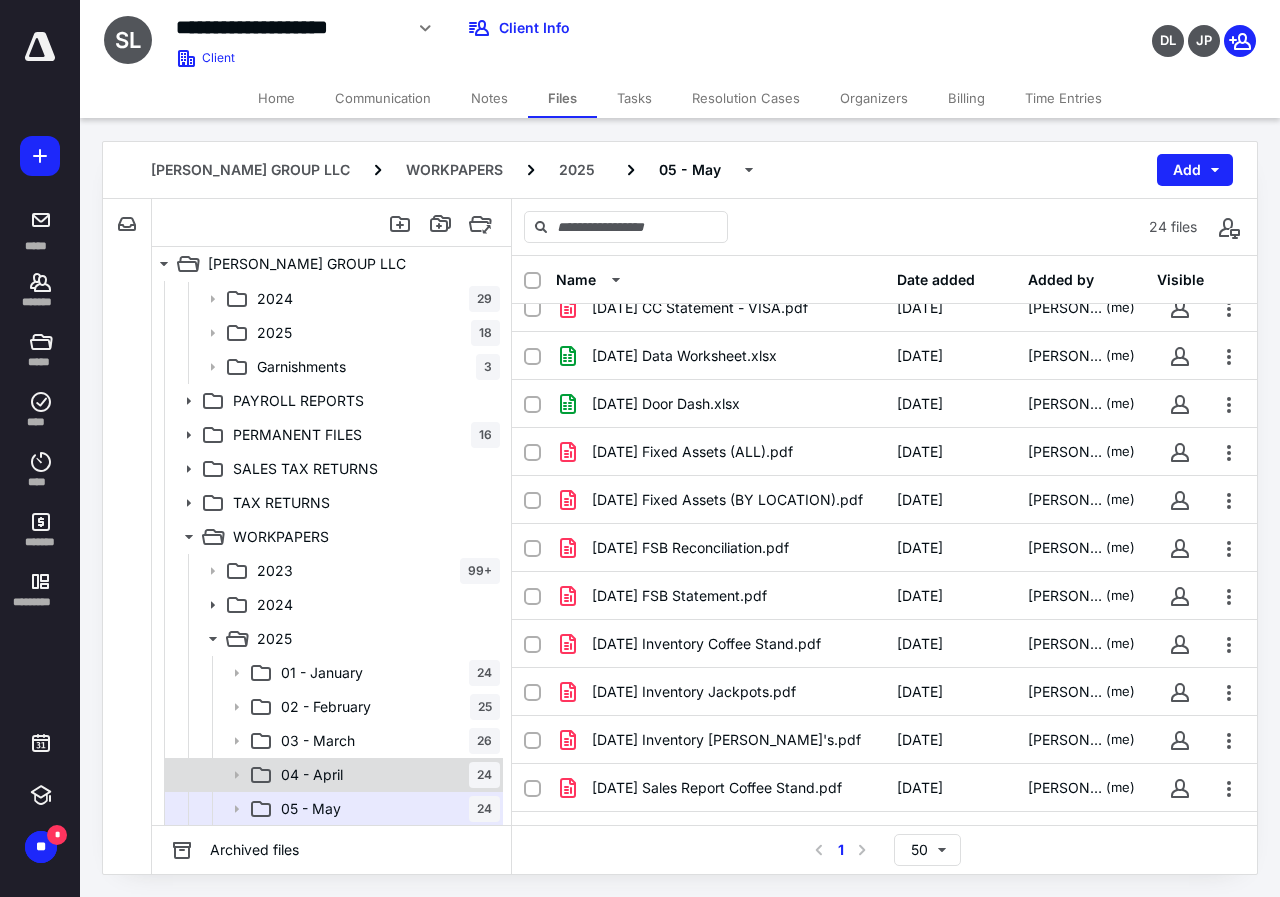scroll, scrollTop: 170, scrollLeft: 0, axis: vertical 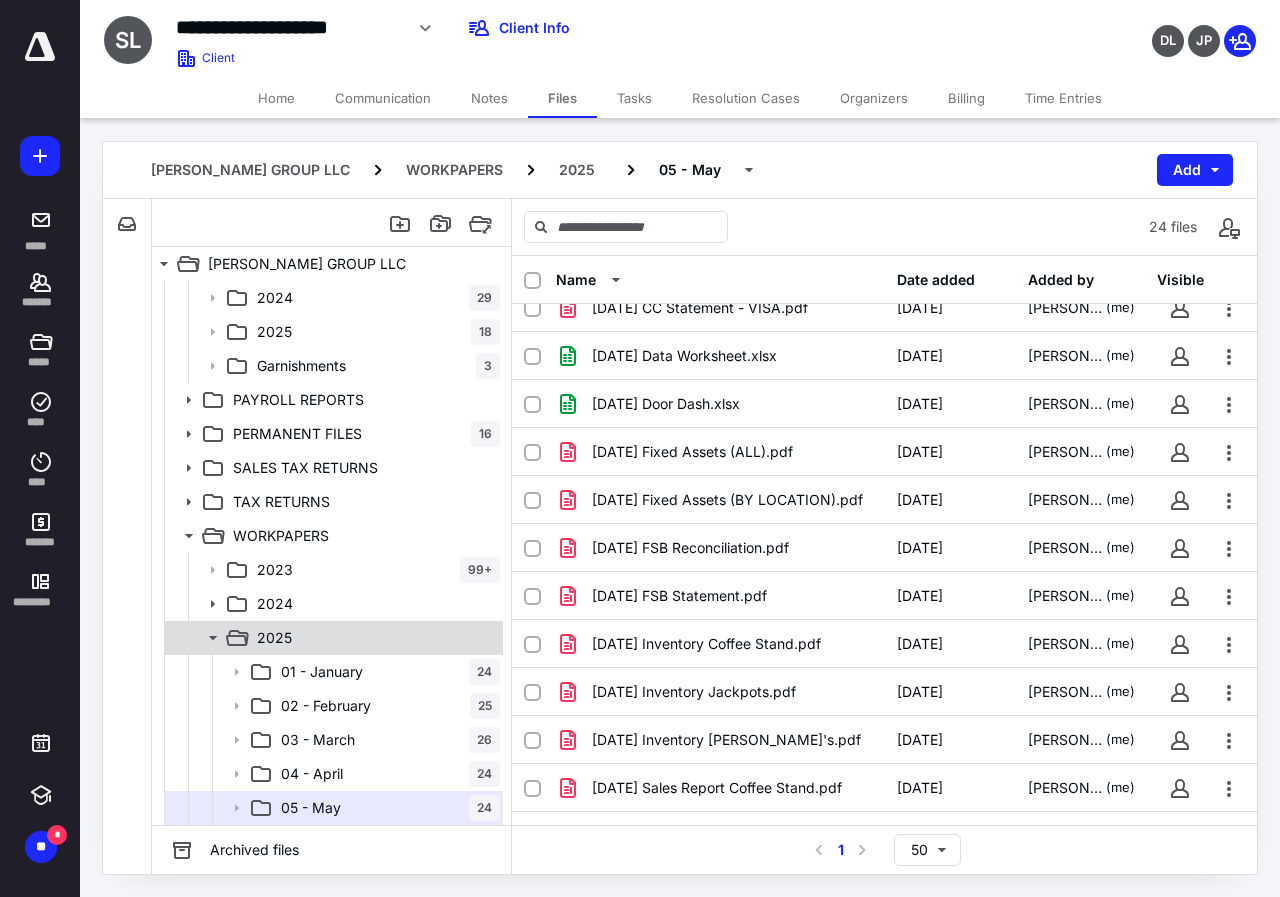 click on "2025" at bounding box center (274, 638) 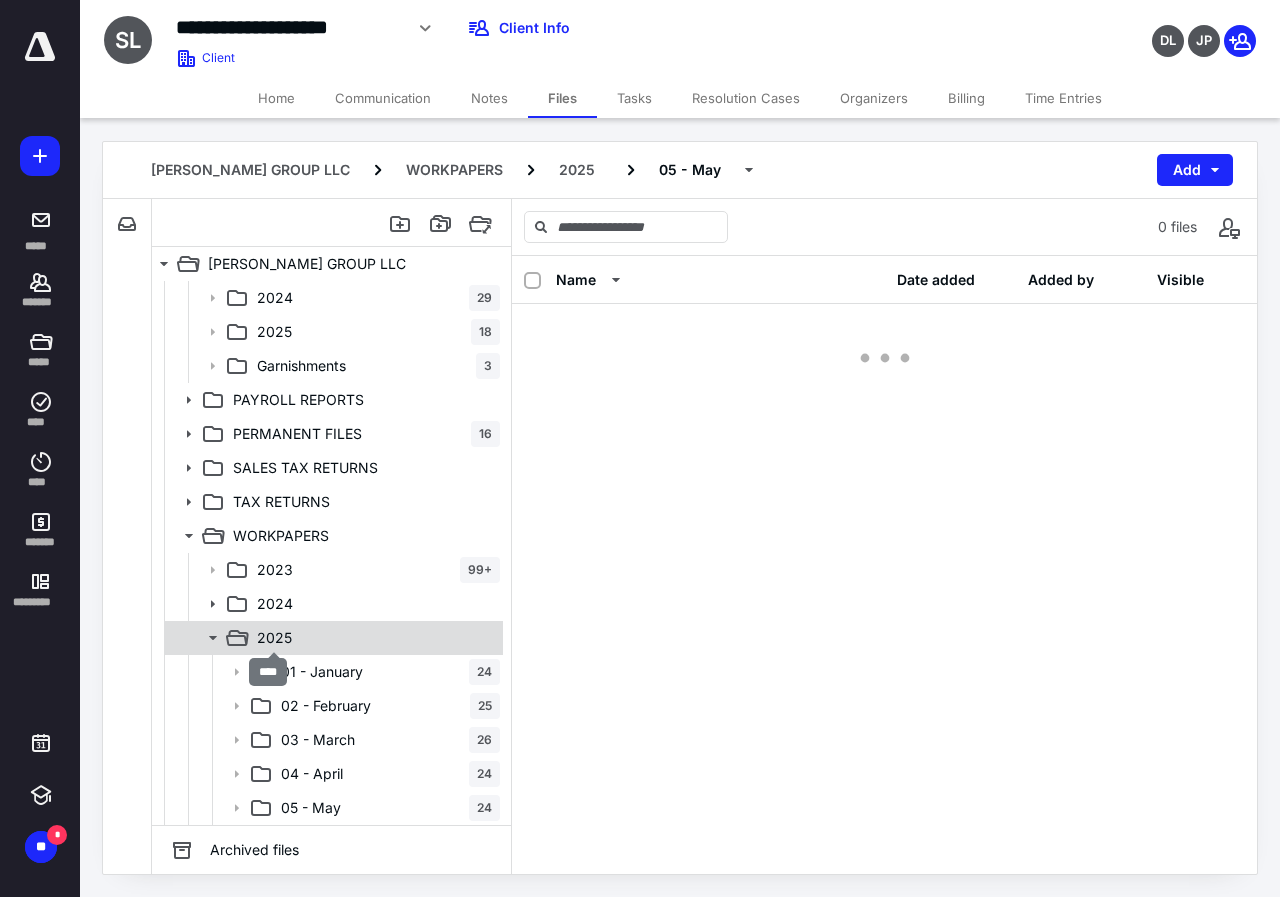 scroll, scrollTop: 0, scrollLeft: 0, axis: both 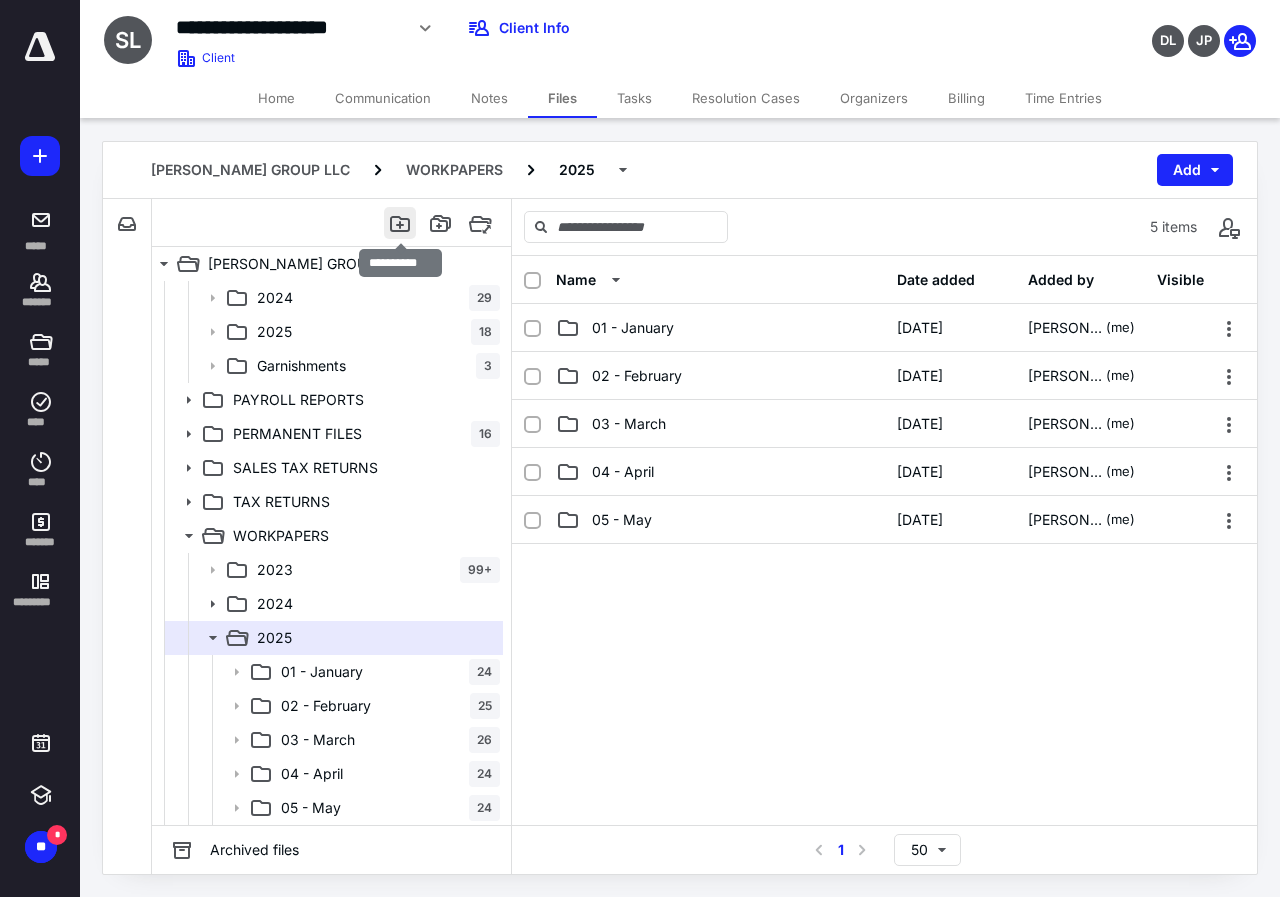 click at bounding box center [400, 223] 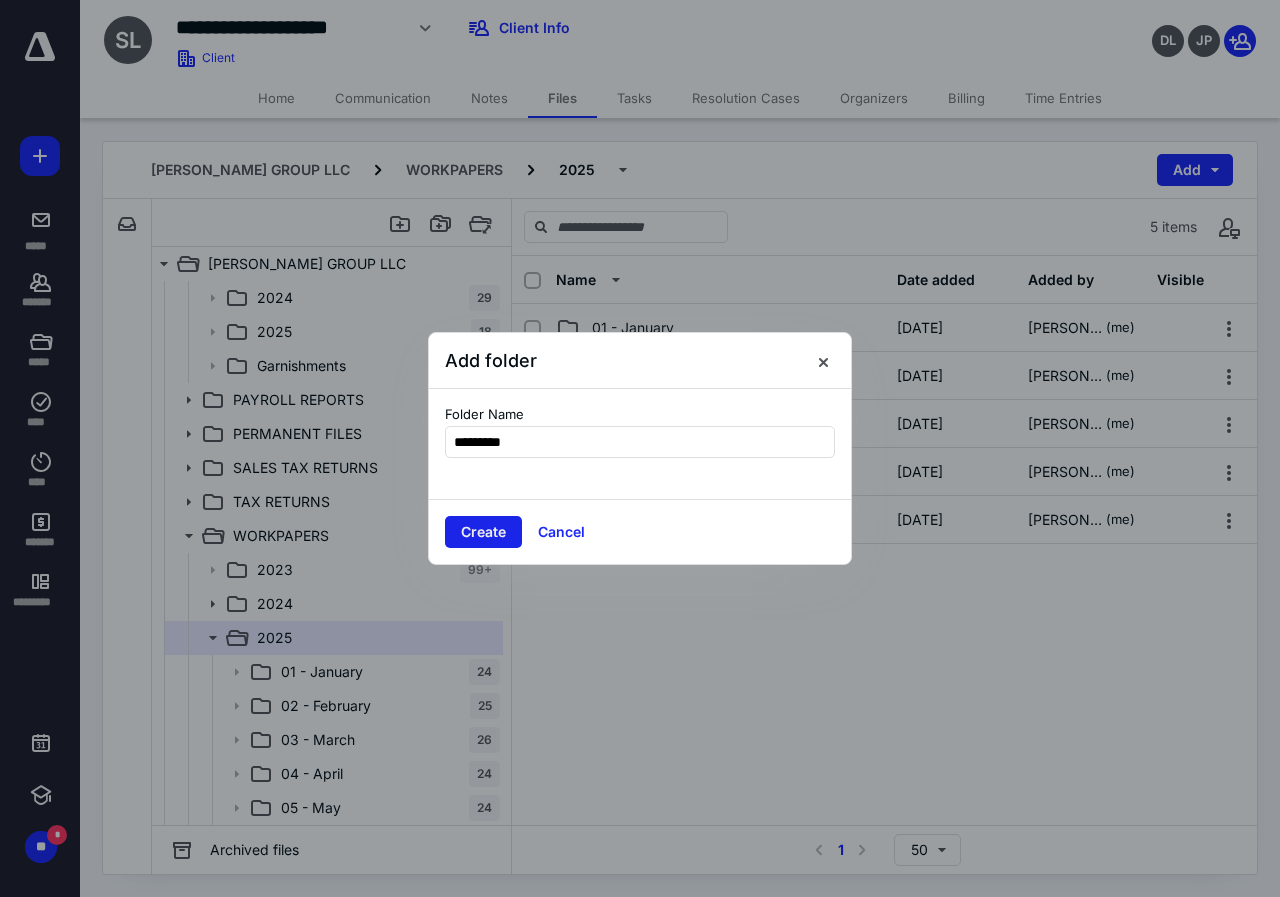 type on "*********" 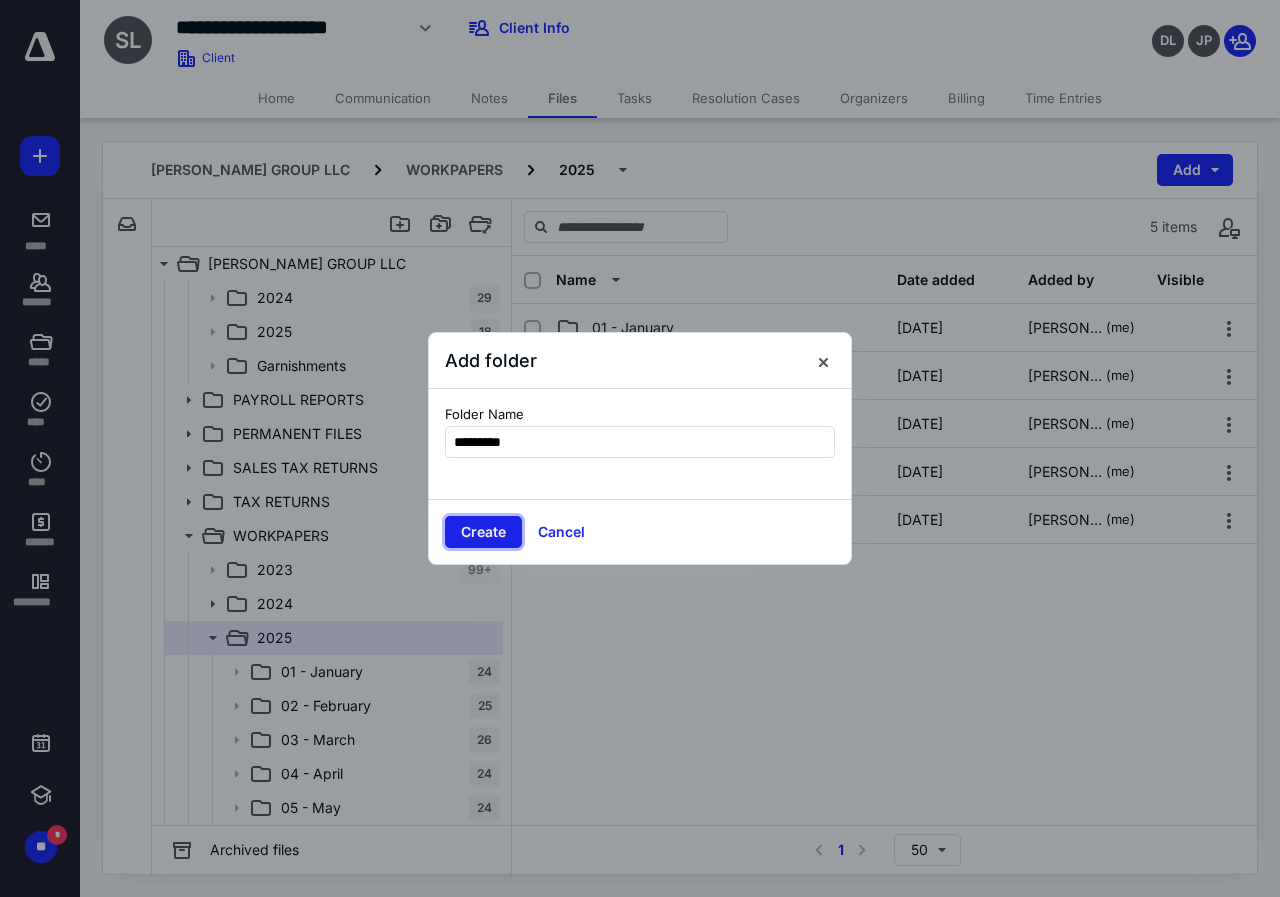 click on "Create" at bounding box center (483, 532) 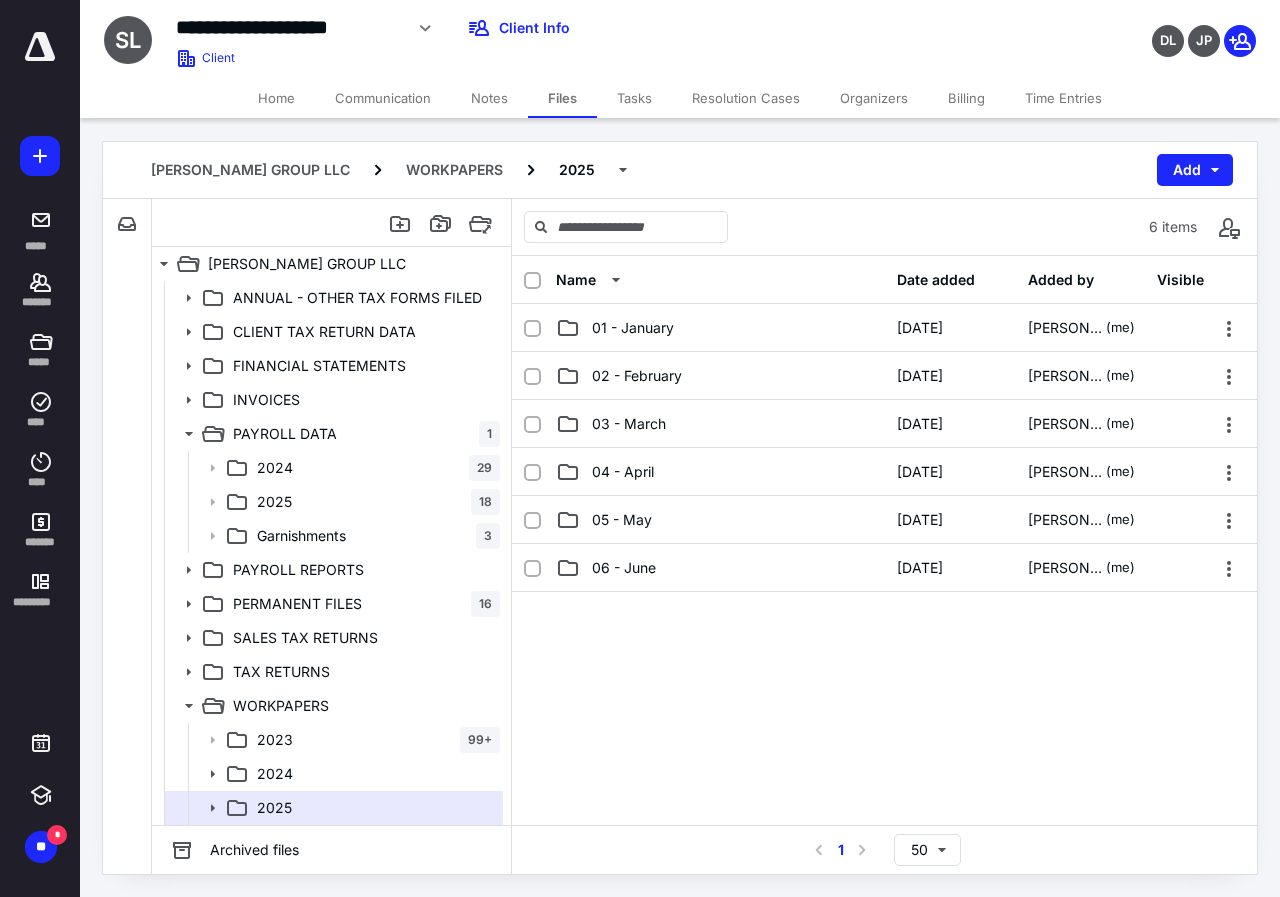 scroll, scrollTop: 0, scrollLeft: 0, axis: both 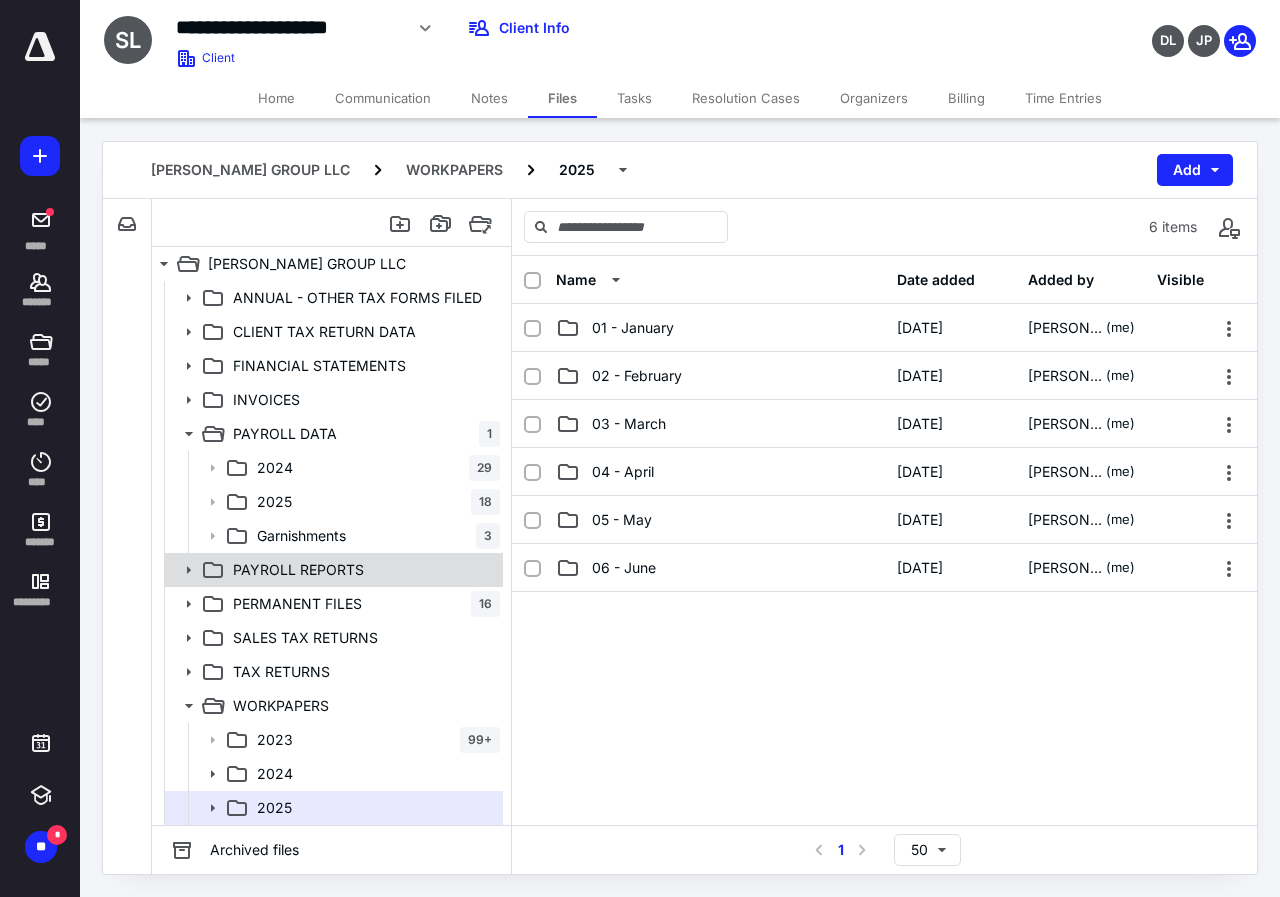 click on "PAYROLL REPORTS" at bounding box center (298, 570) 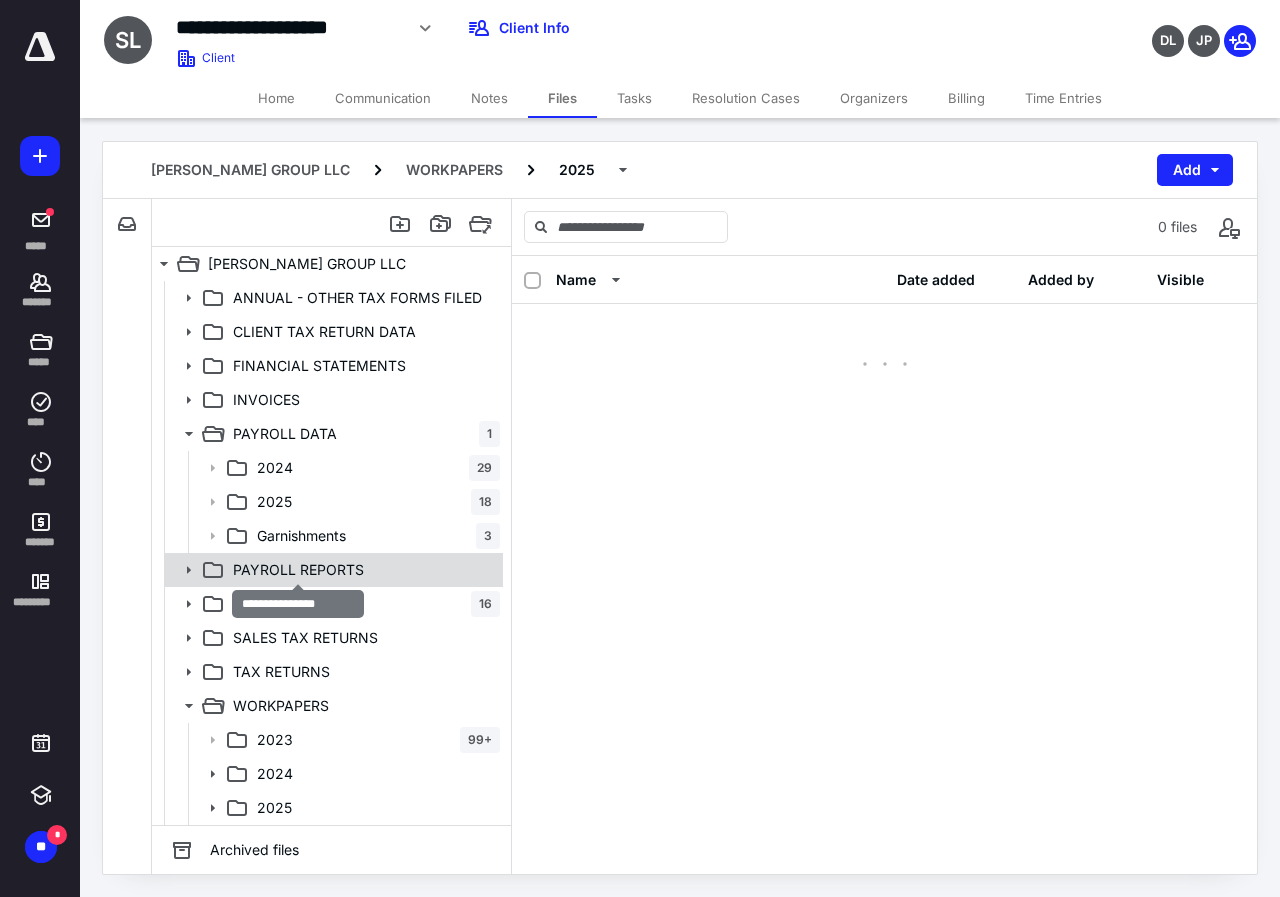 click on "PAYROLL REPORTS" at bounding box center (298, 570) 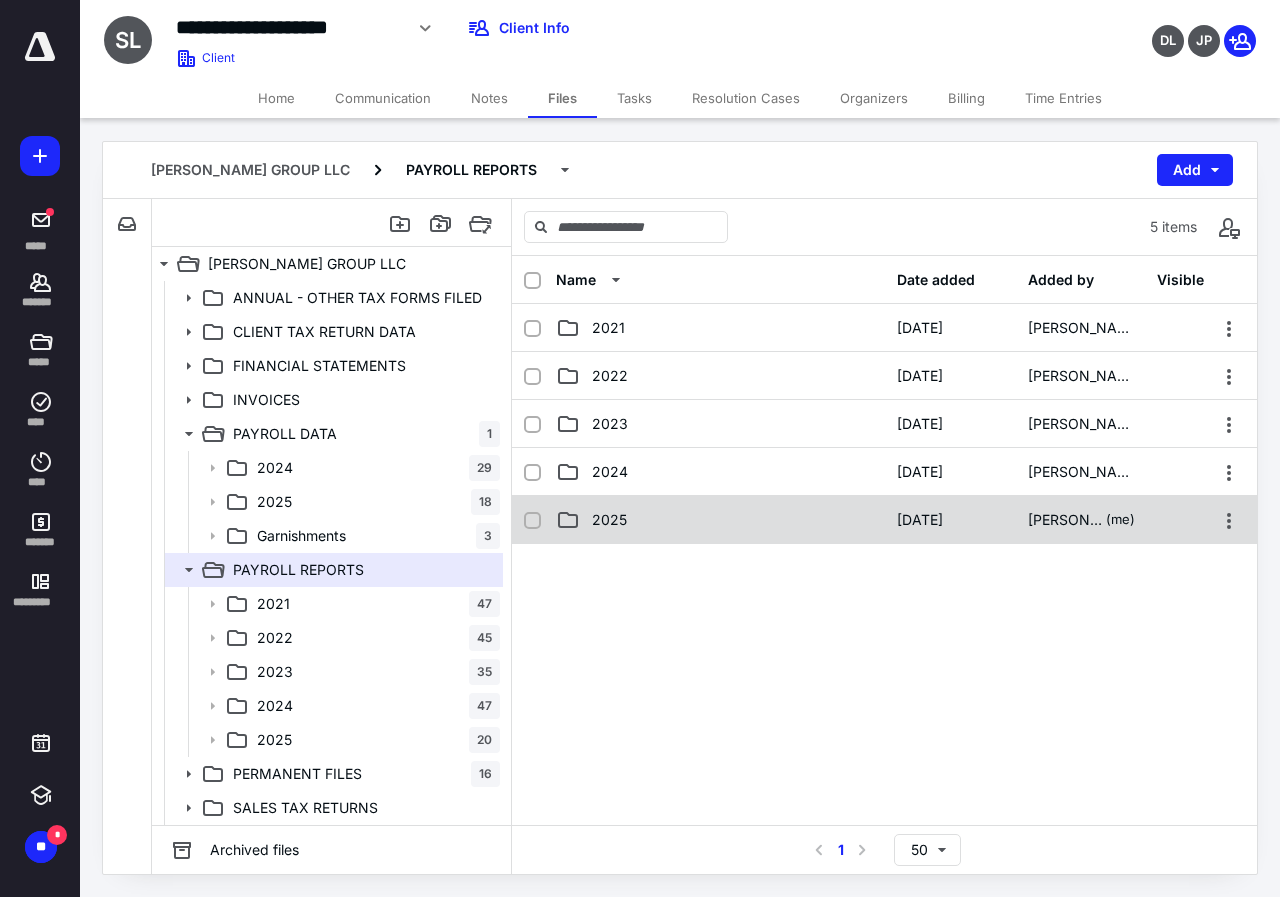 click on "2025" at bounding box center [720, 520] 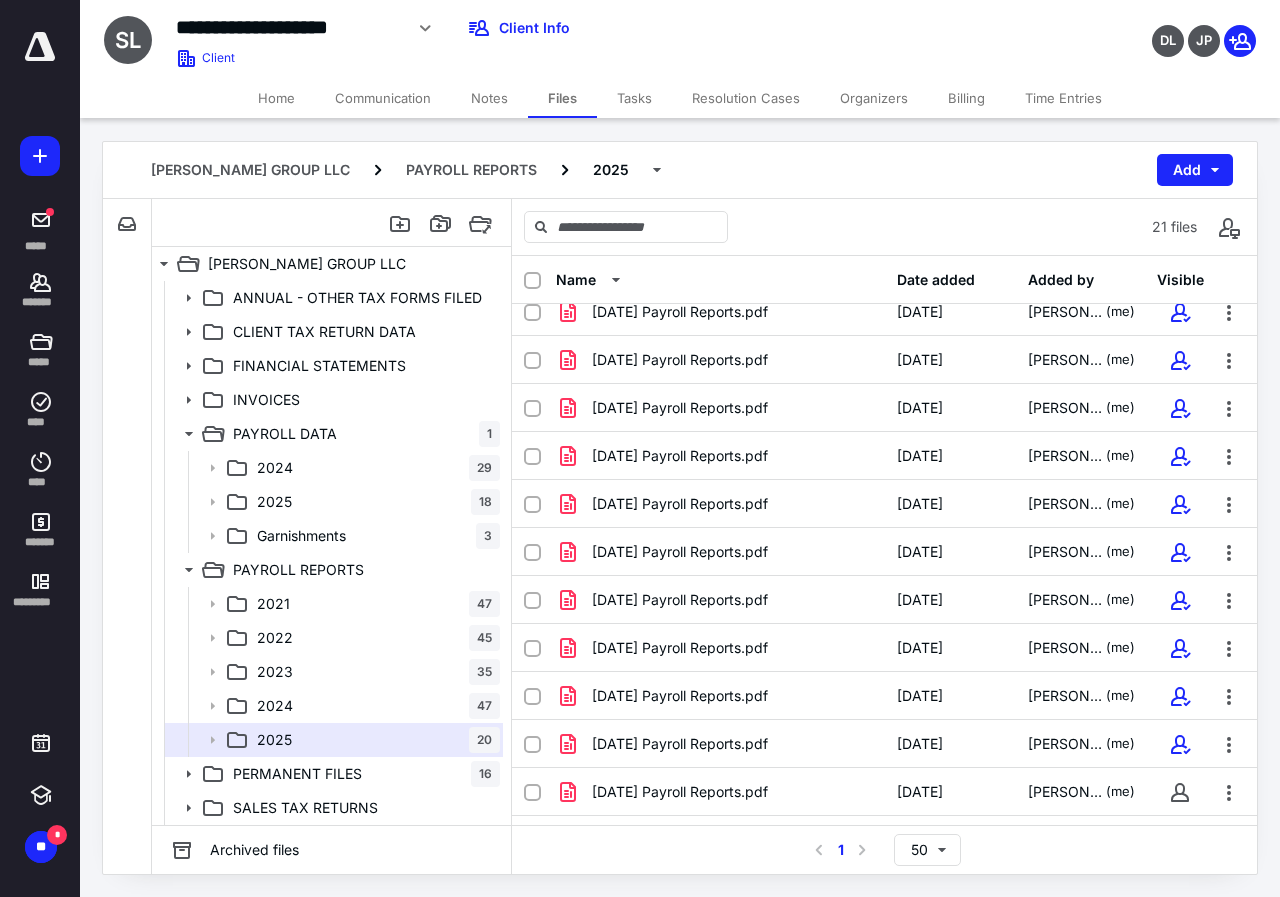 scroll, scrollTop: 487, scrollLeft: 0, axis: vertical 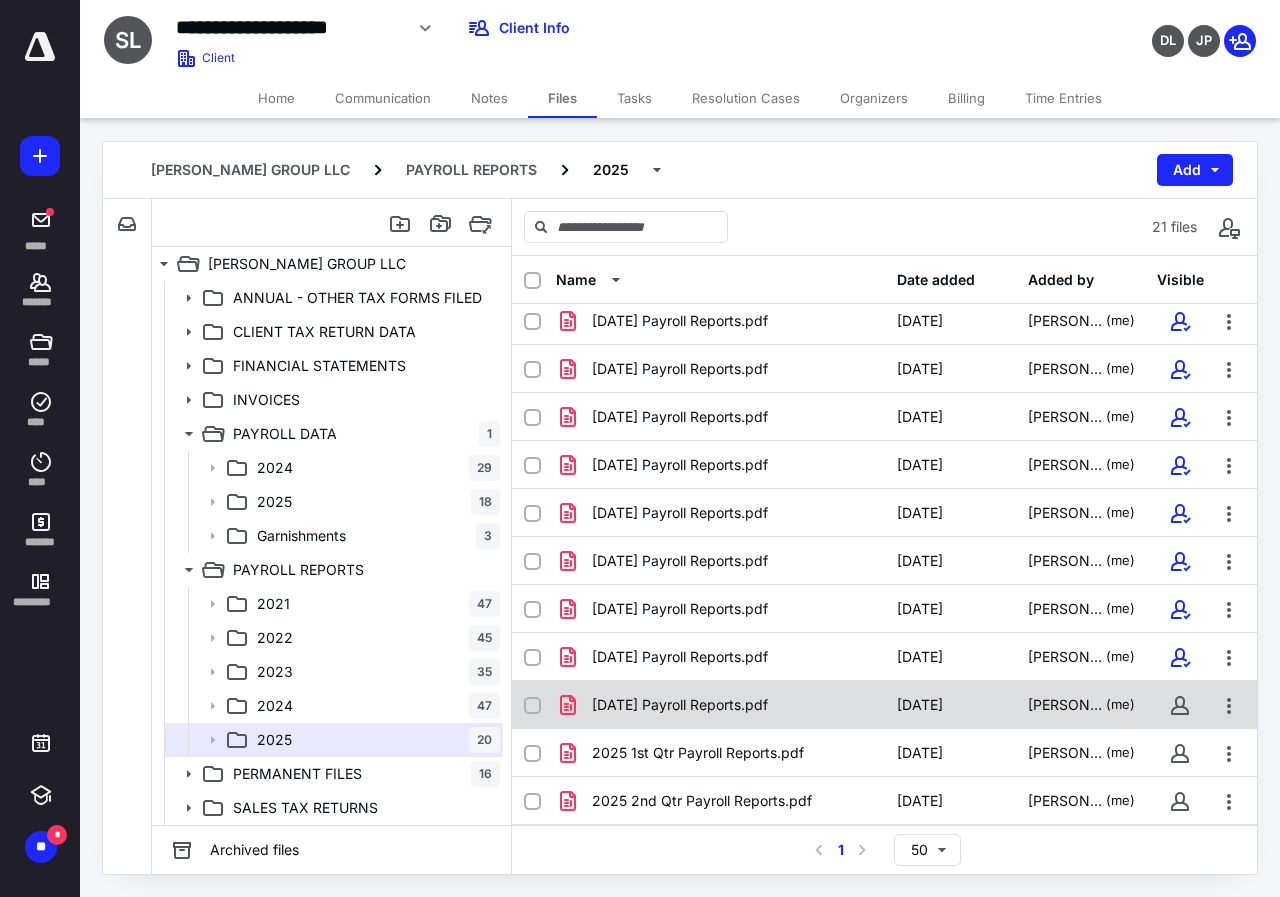 click on "[DATE] Payroll Reports.pdf [DATE] [PERSON_NAME]  (me)" at bounding box center (884, 705) 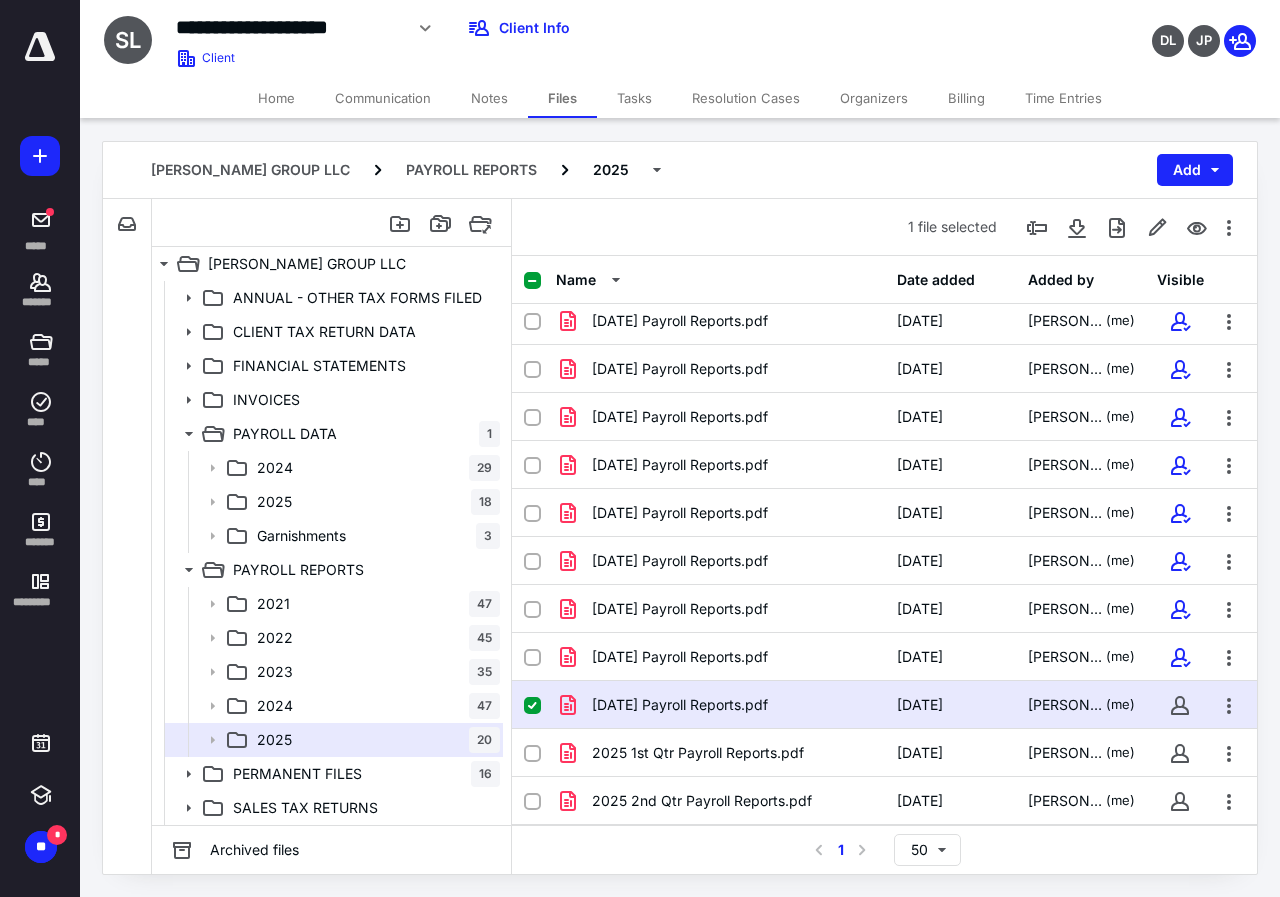 click on "[DATE] Payroll Reports.pdf [DATE] [PERSON_NAME]  (me)" at bounding box center [884, 705] 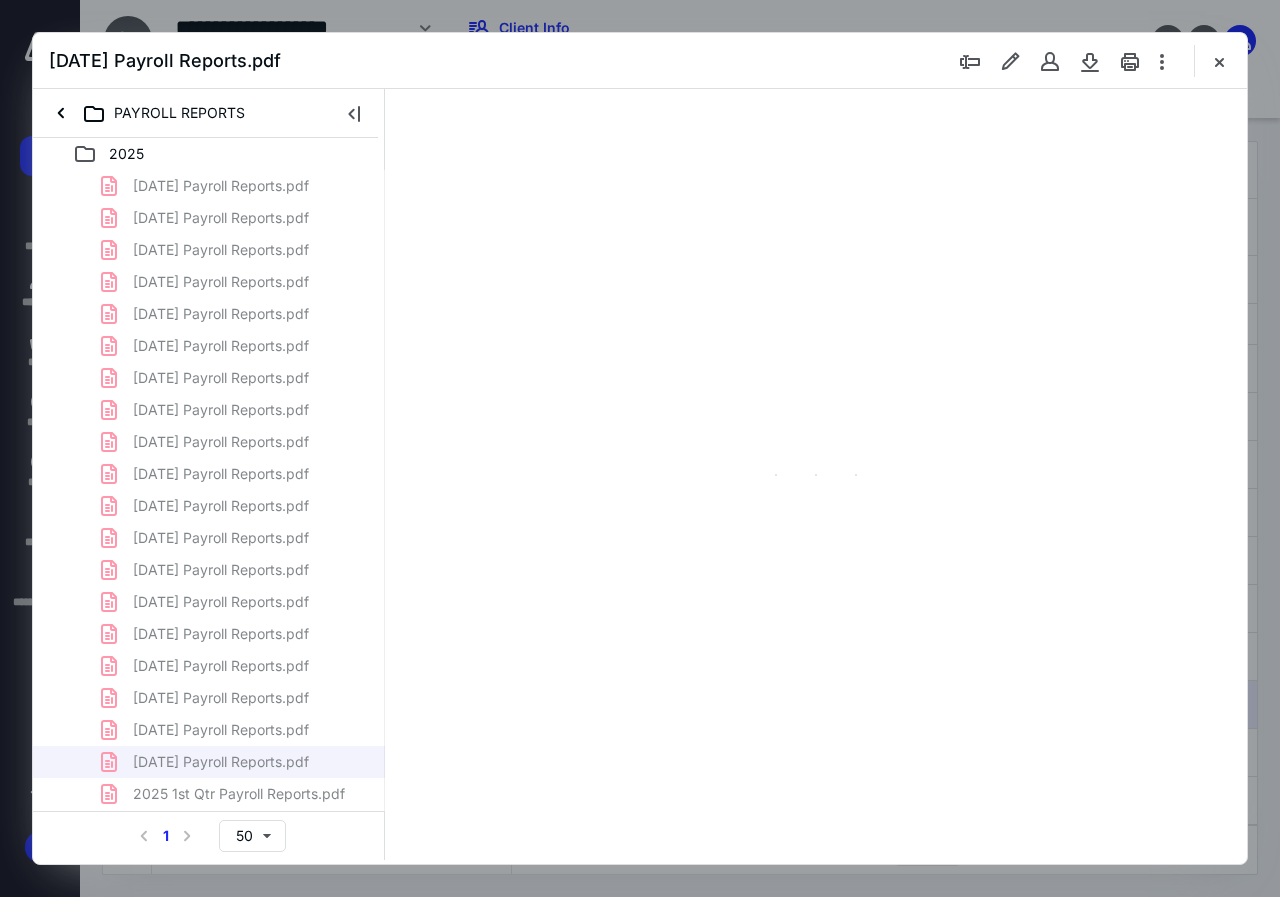 scroll, scrollTop: 0, scrollLeft: 0, axis: both 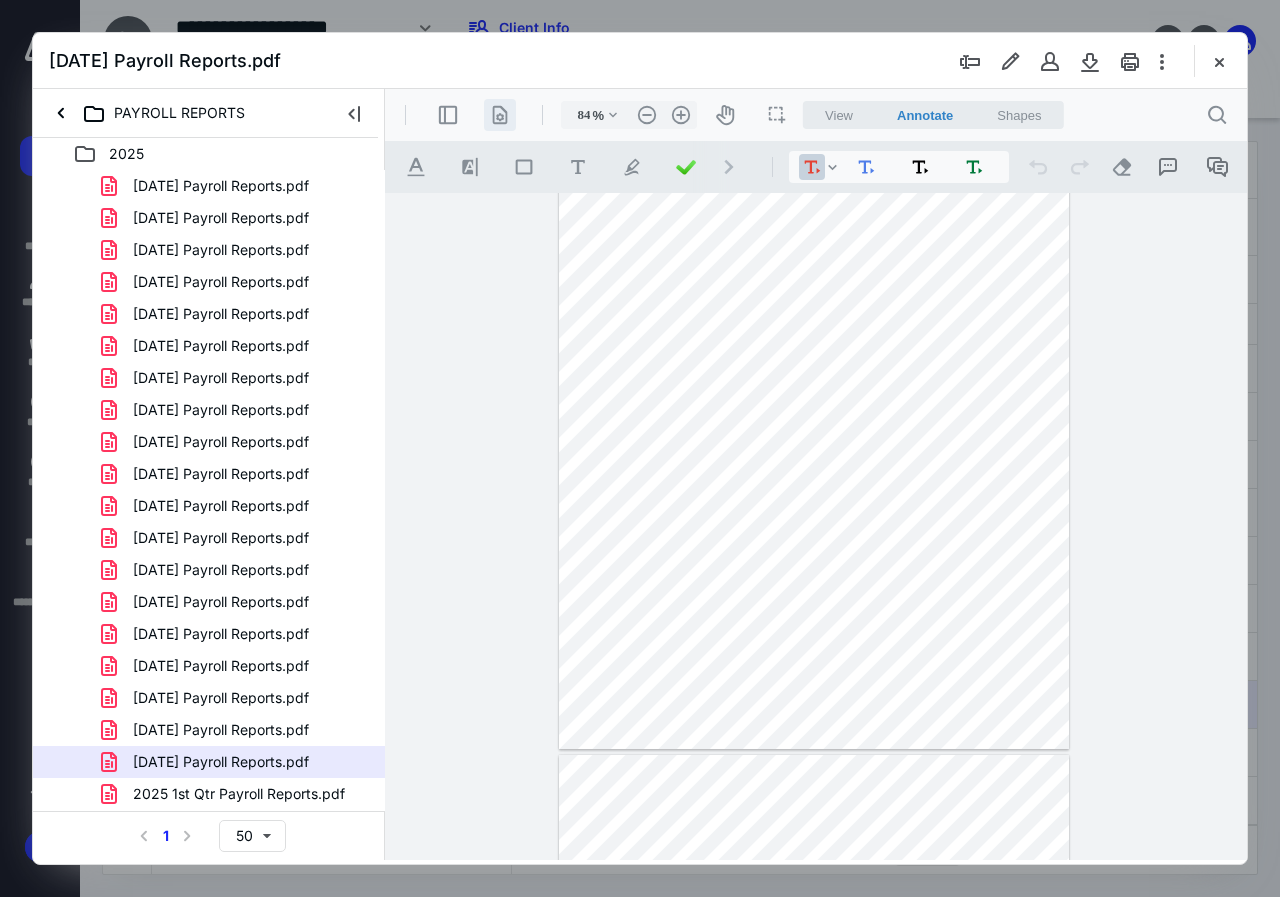 click on ".cls-1{fill:#abb0c4;} icon - header - page manipulation - line" at bounding box center (500, 115) 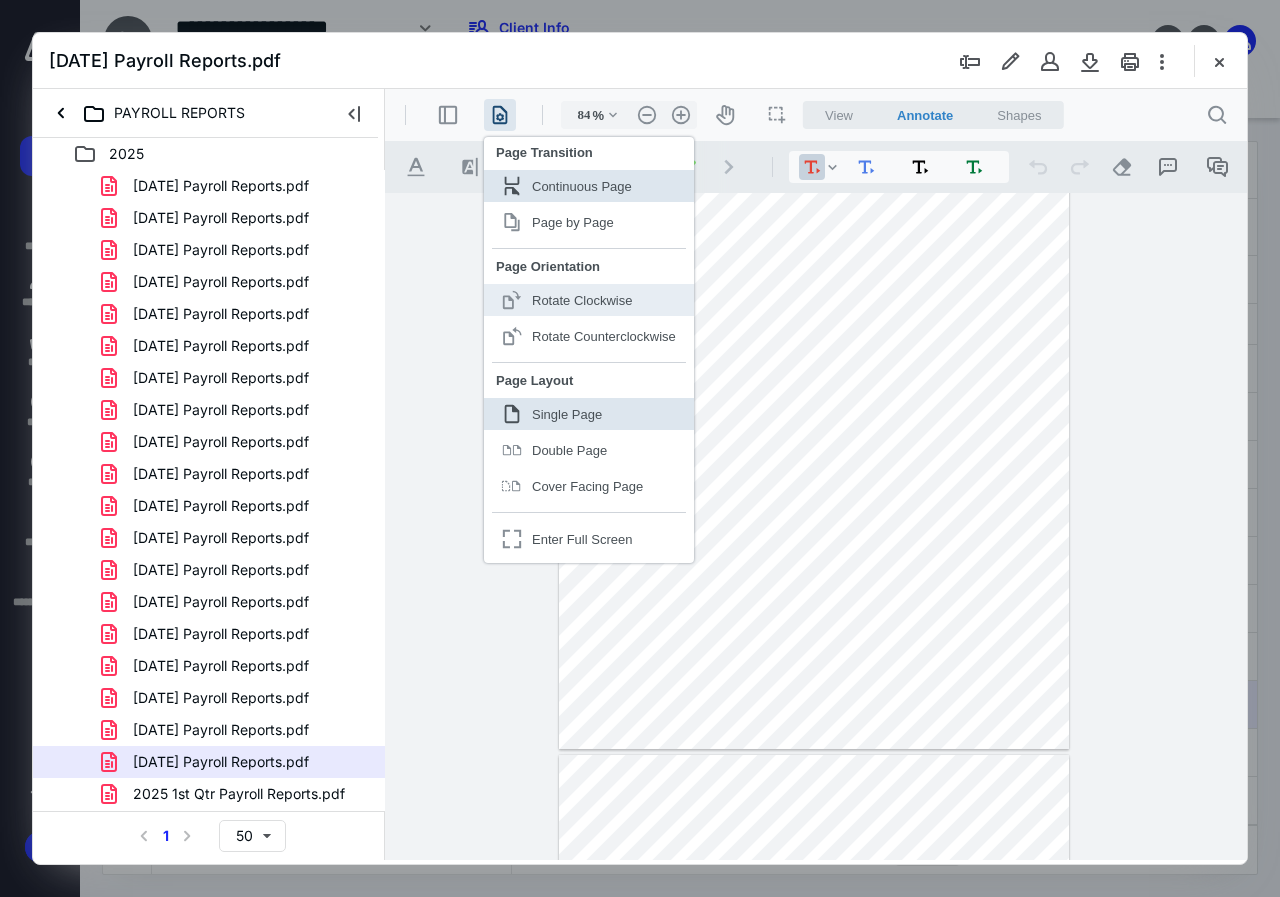 click on "Rotate Clockwise" at bounding box center (582, 300) 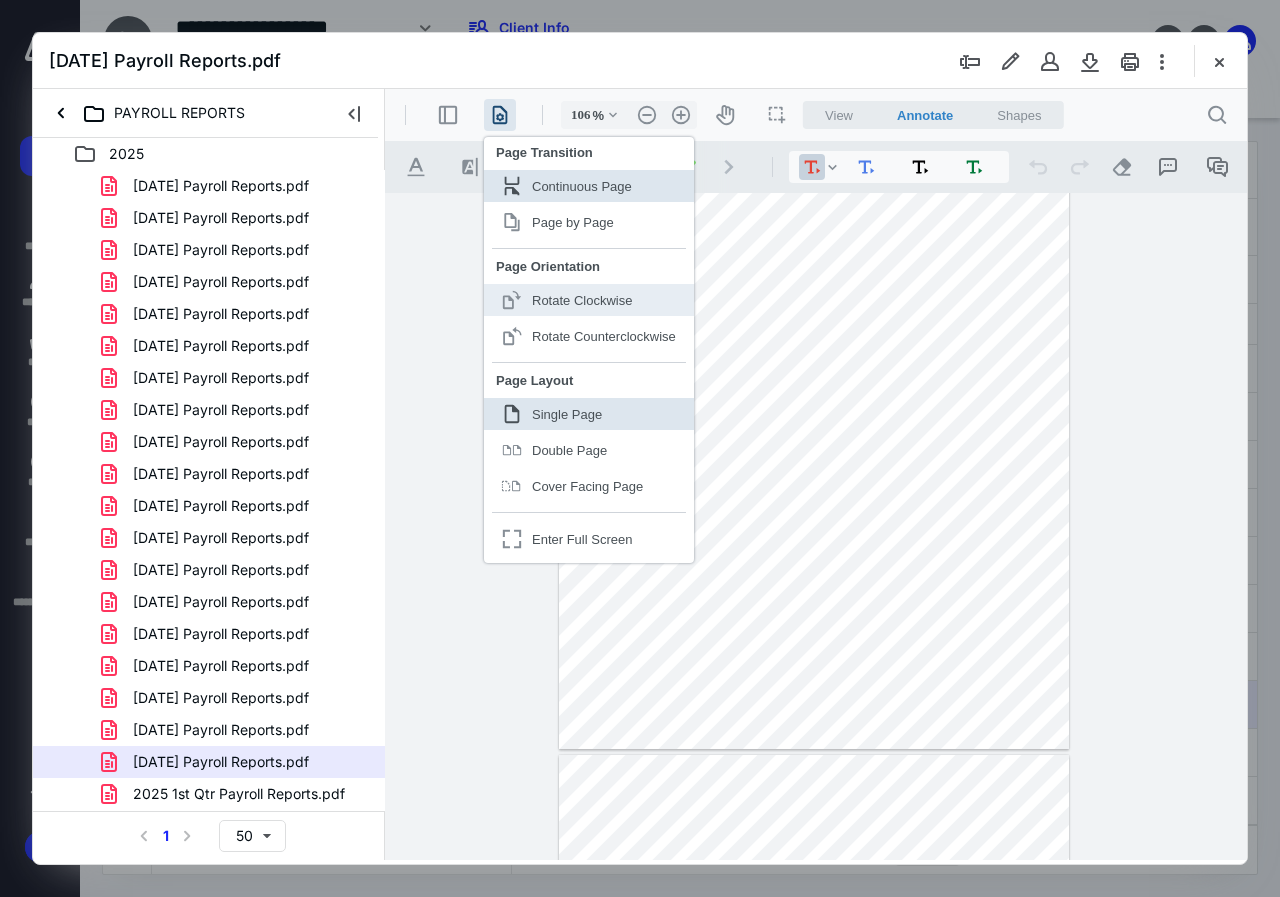 scroll, scrollTop: 108, scrollLeft: 0, axis: vertical 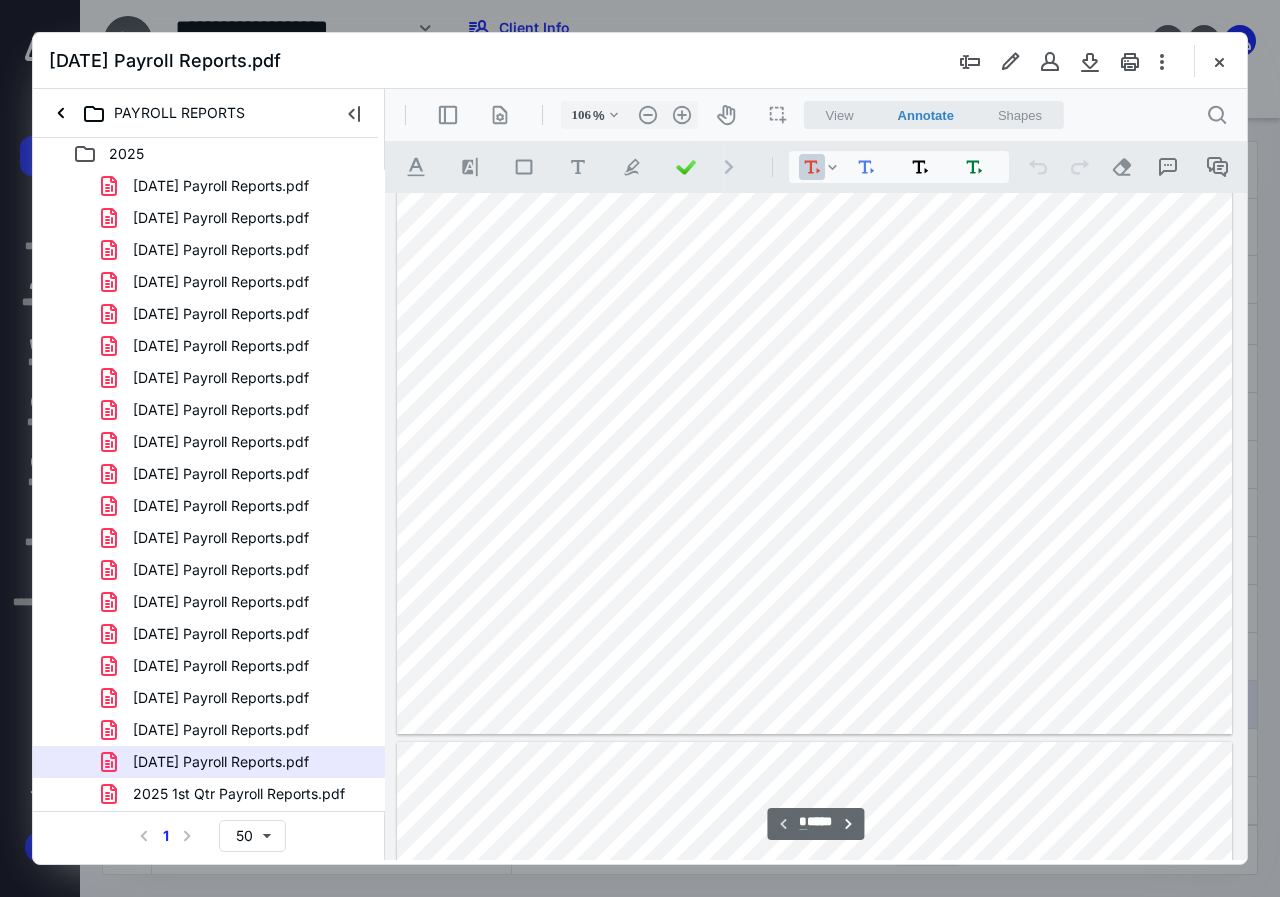 click at bounding box center [815, 412] 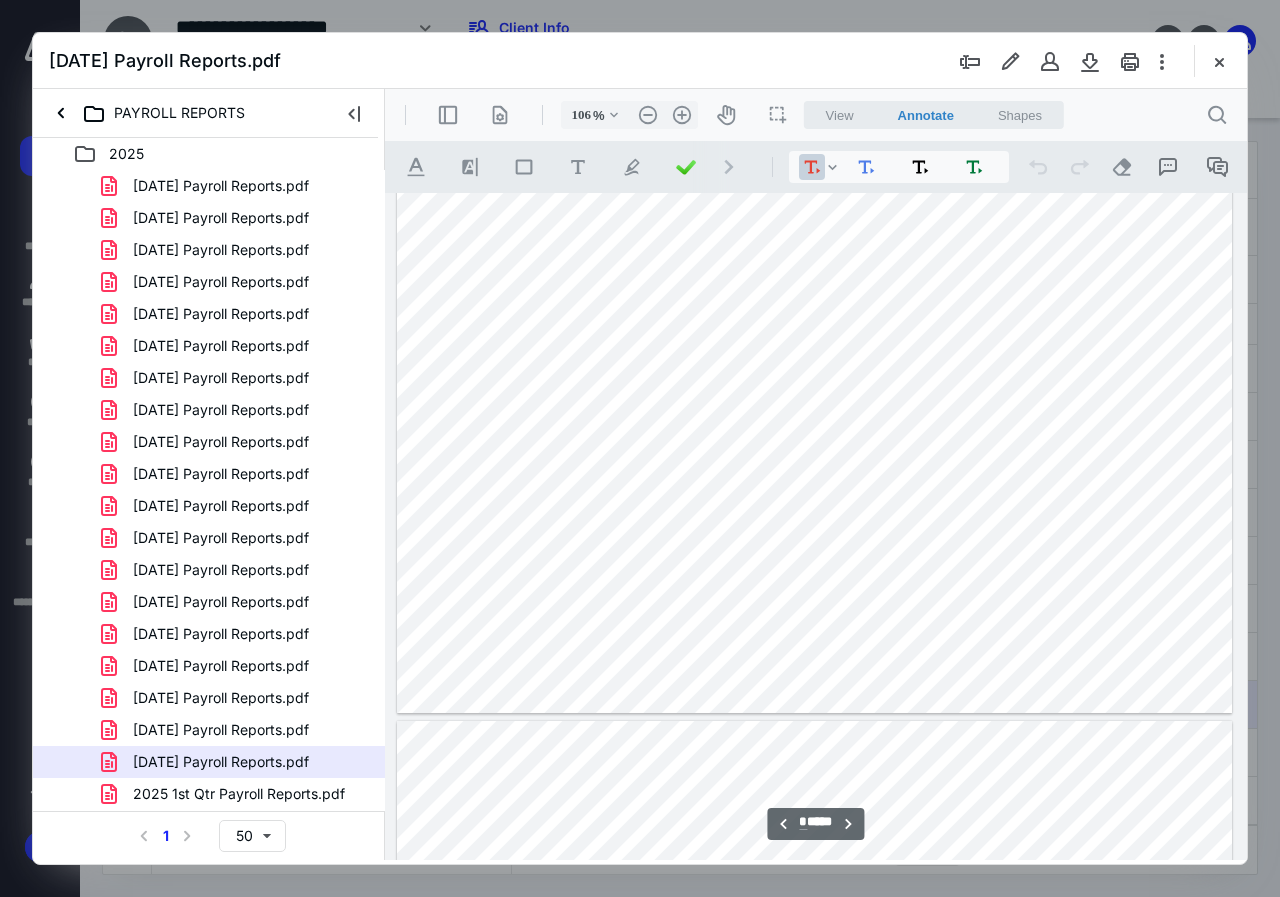 type on "*" 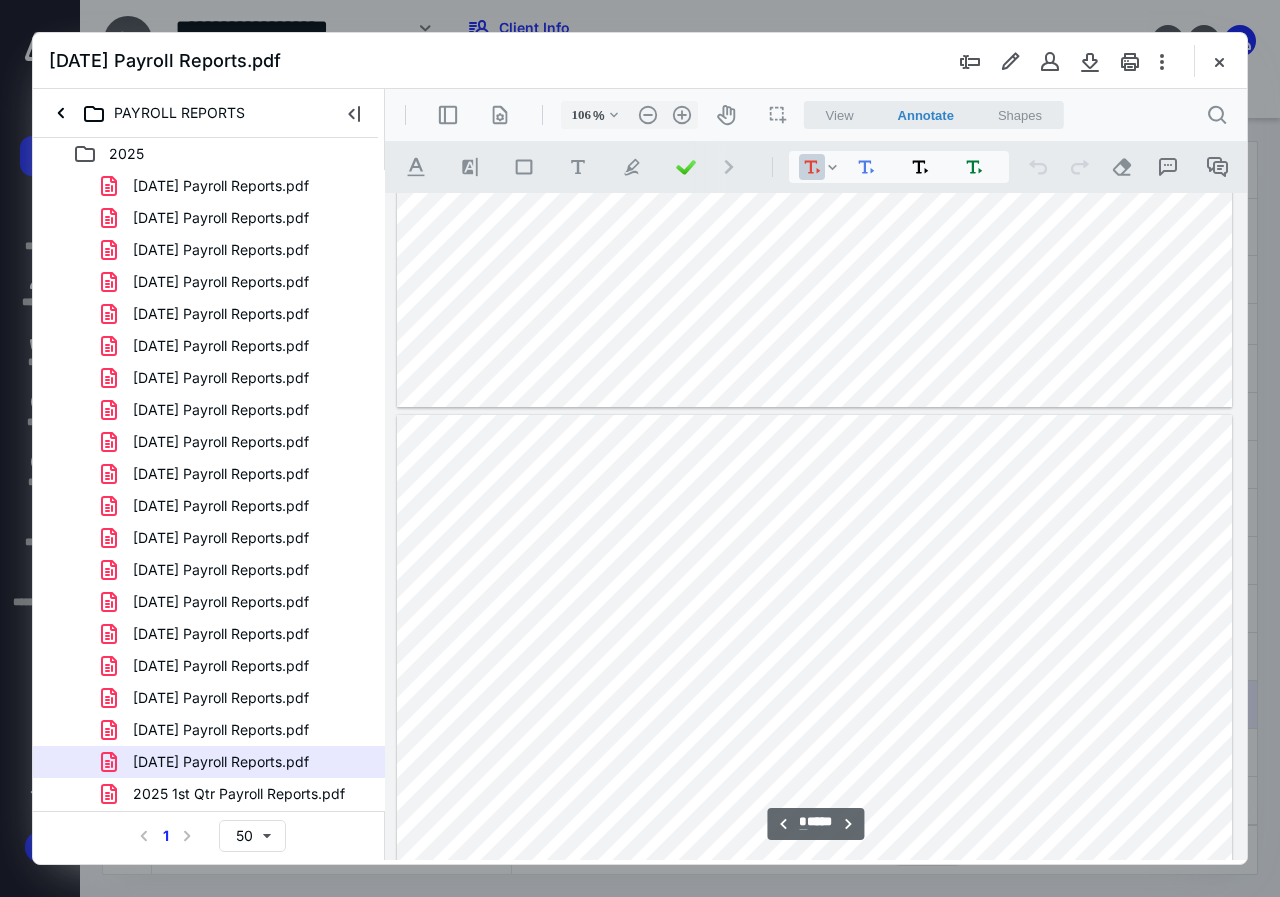 scroll, scrollTop: 5200, scrollLeft: 0, axis: vertical 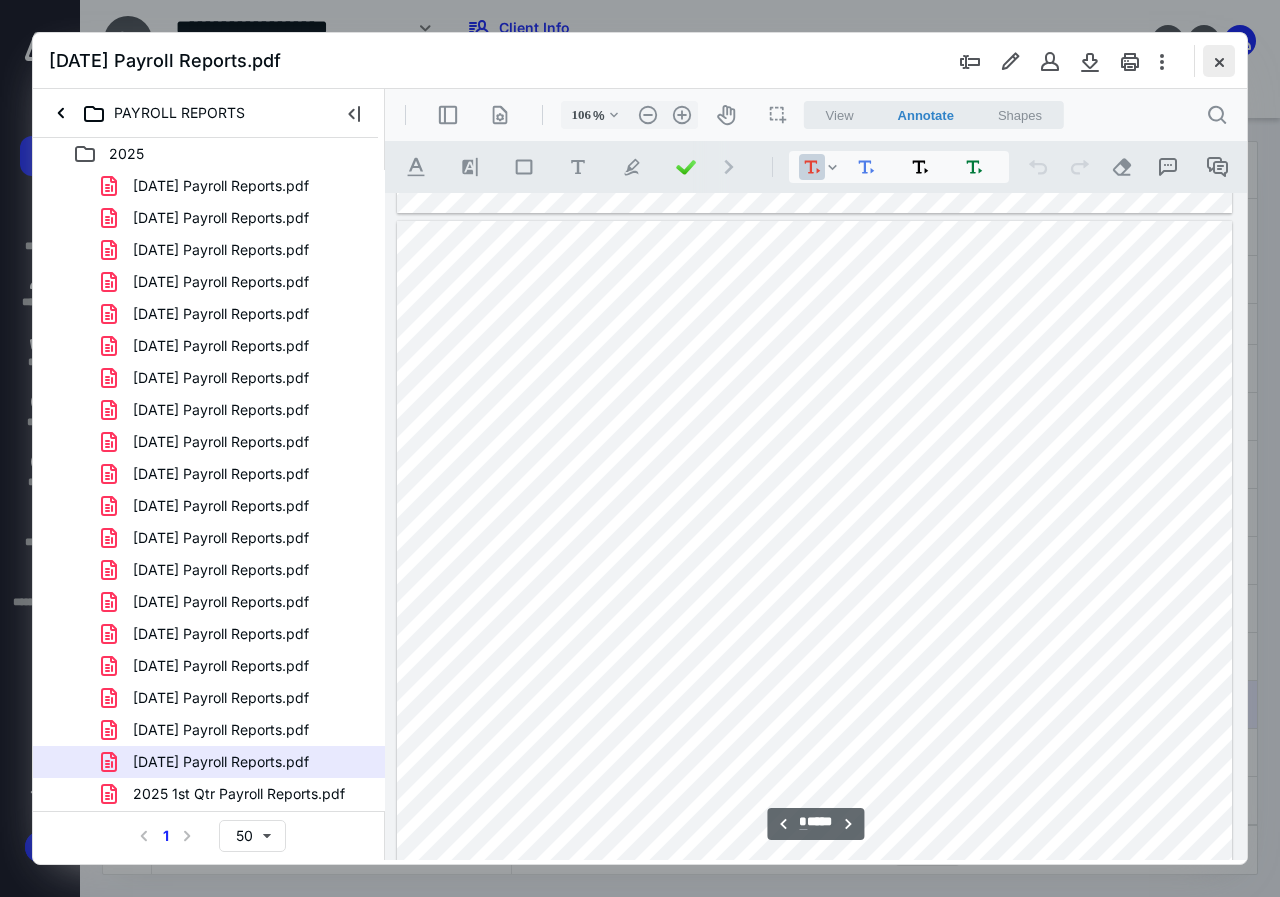 click at bounding box center (1219, 61) 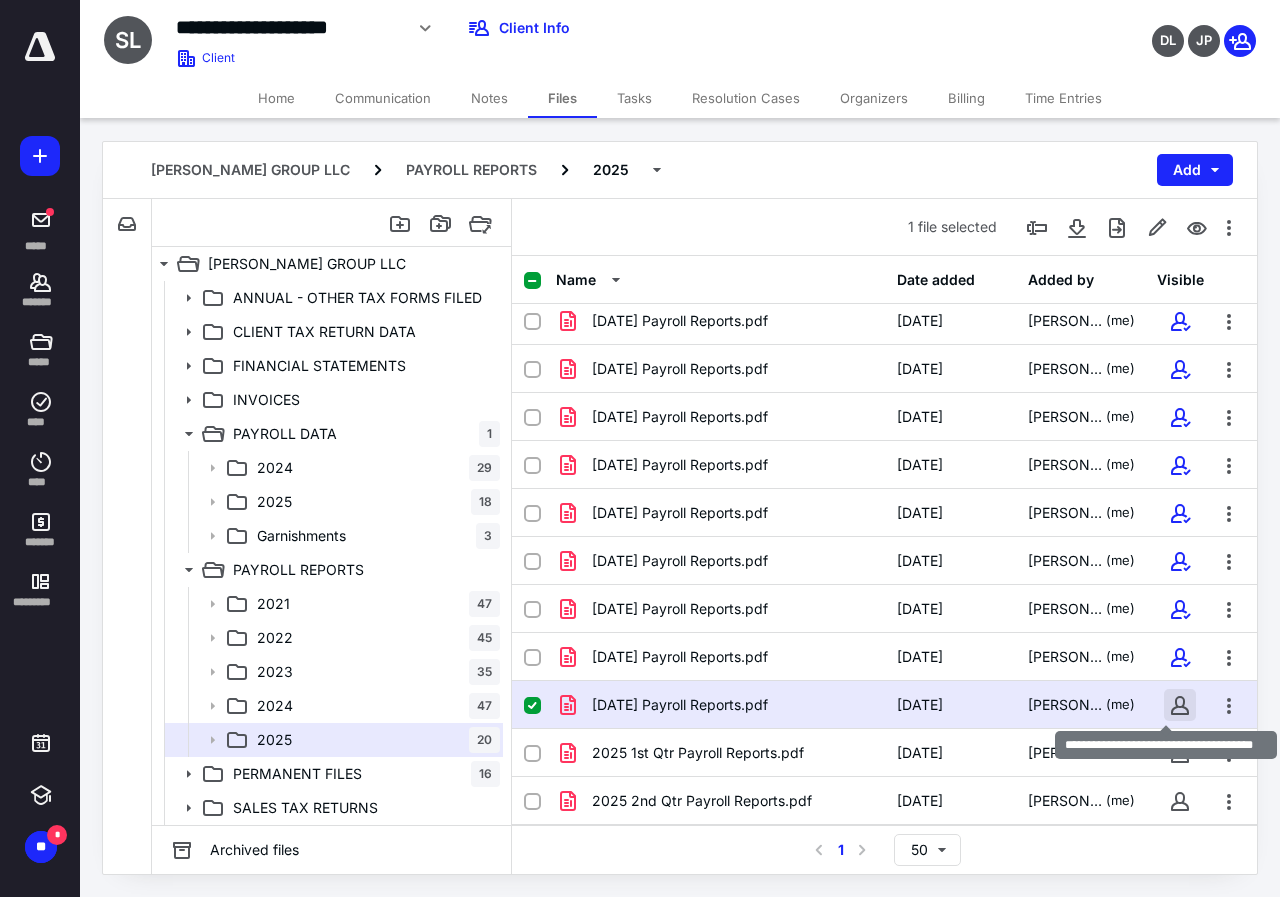 click at bounding box center (1180, 705) 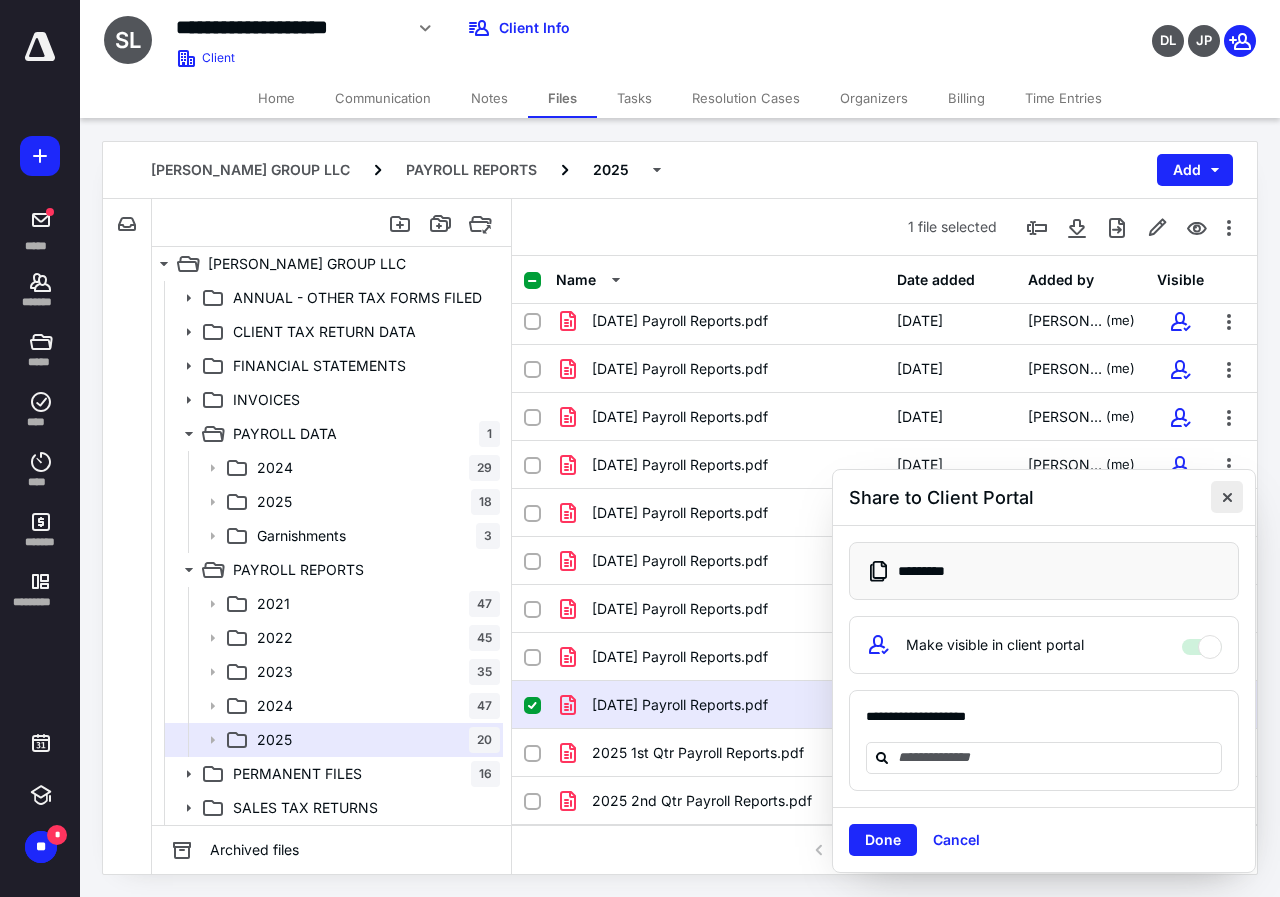 click at bounding box center [1227, 497] 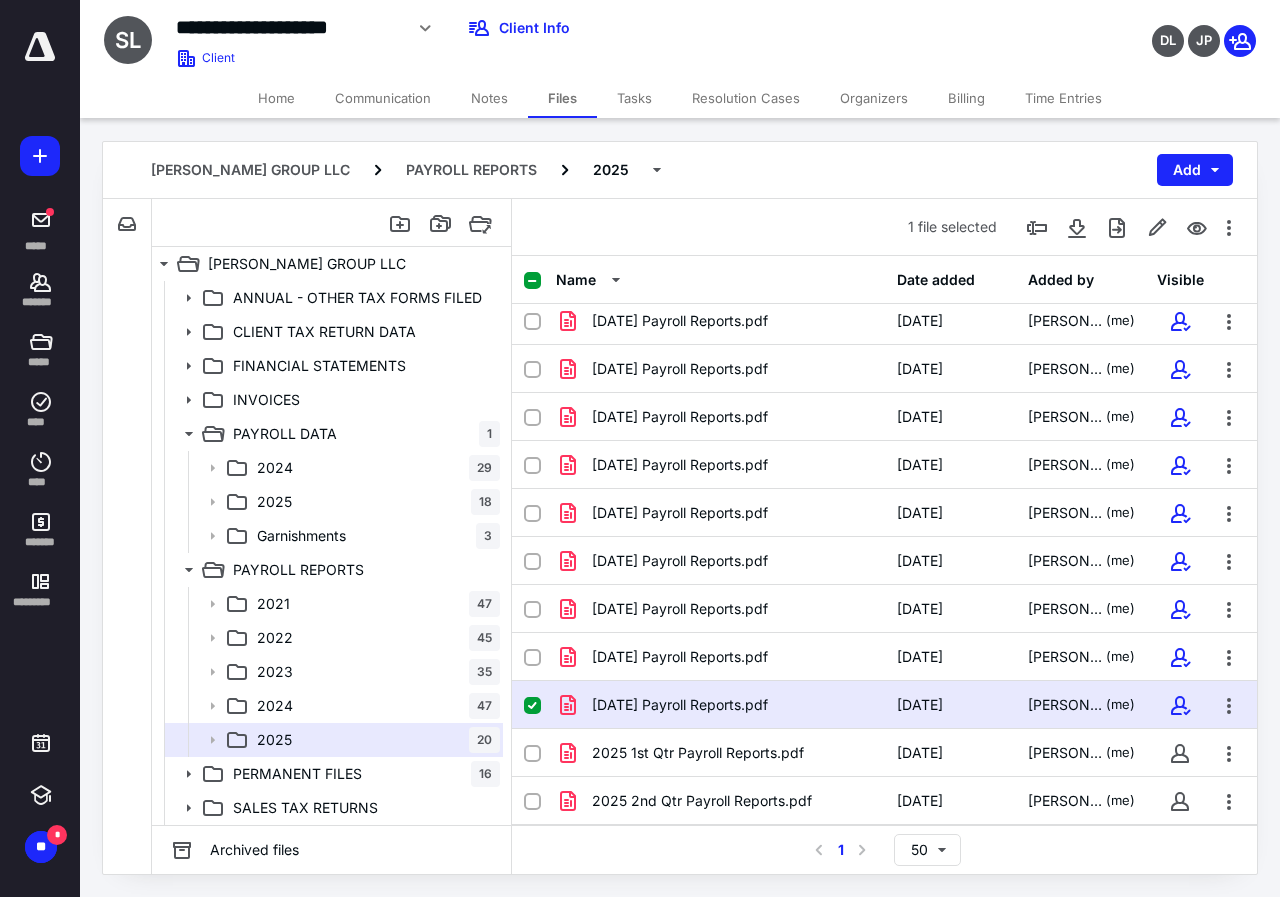 click 